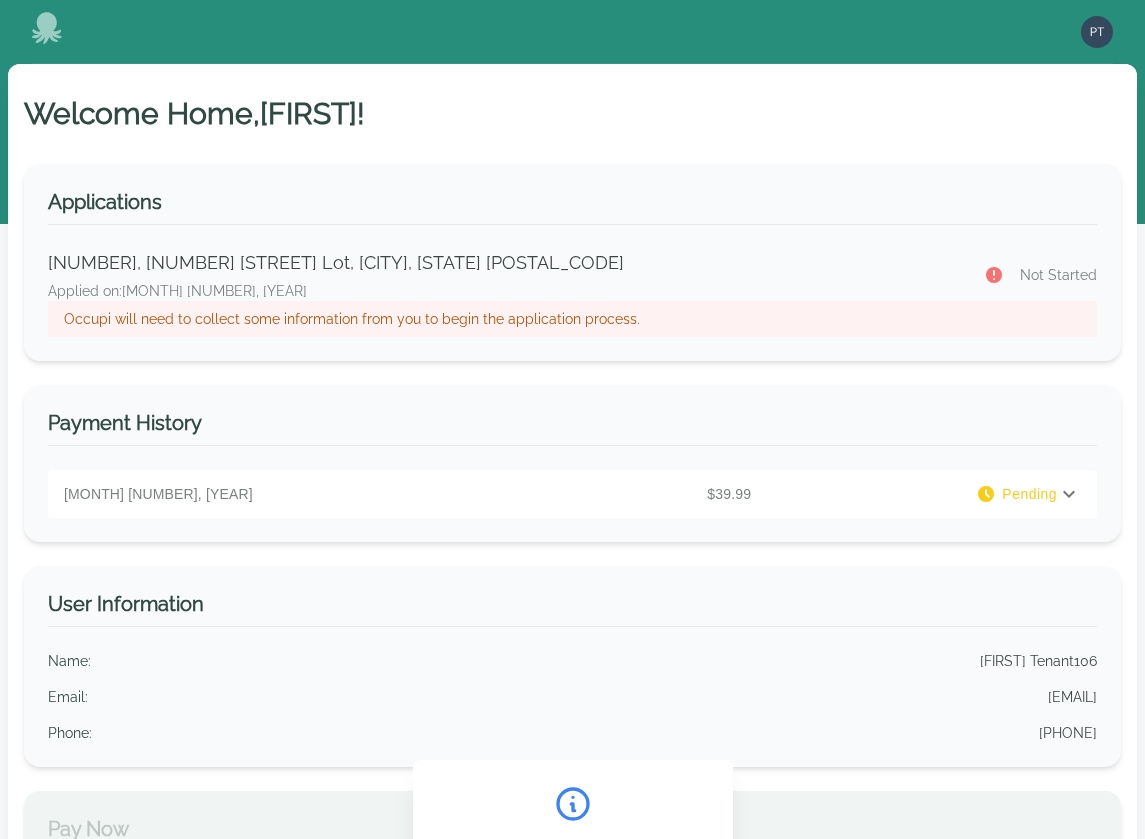 scroll, scrollTop: 0, scrollLeft: 0, axis: both 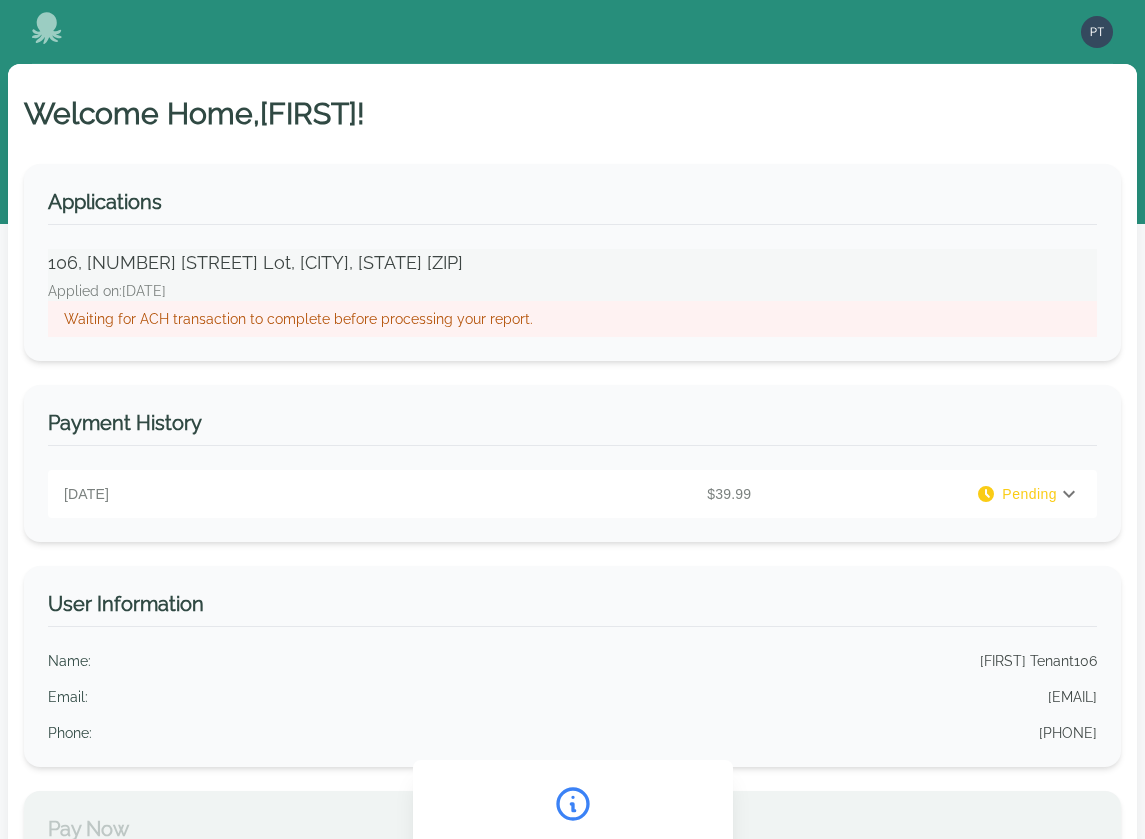 click on "Applied on:  [DATE]" at bounding box center (557, 291) 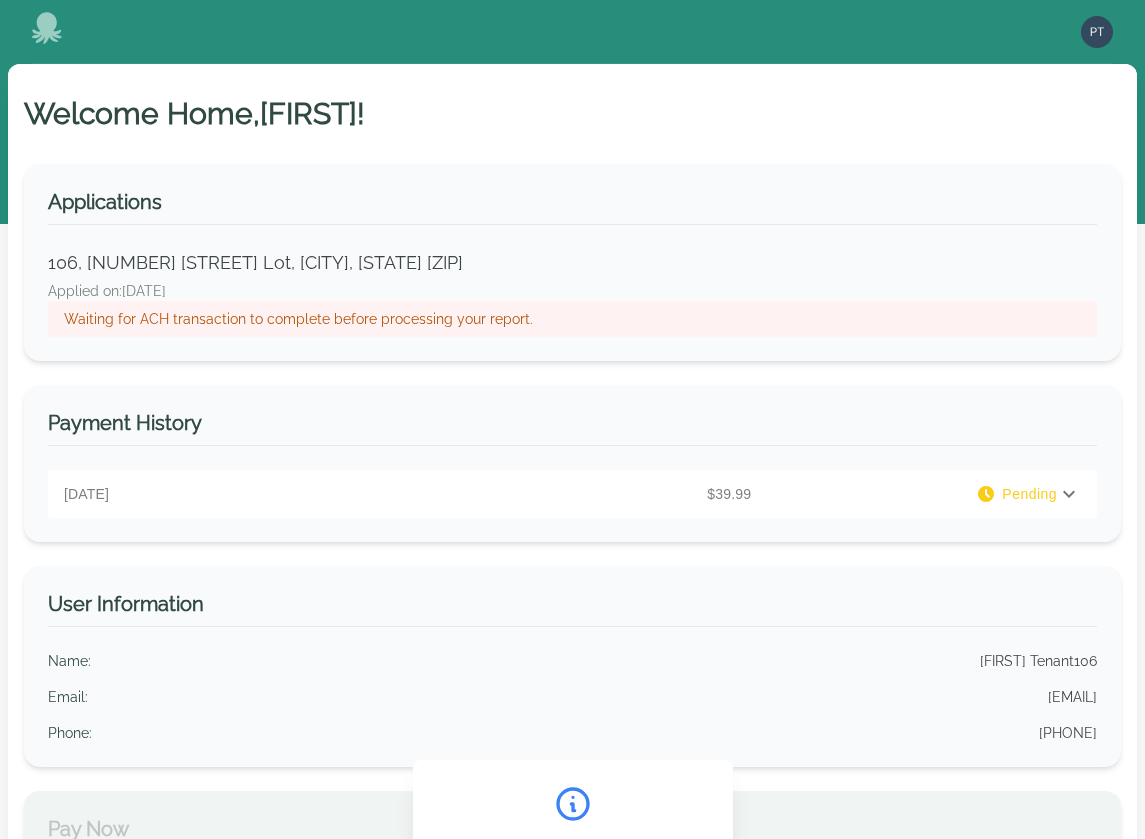 click on "Payment History August 6, 2025 $39.99 Pending PAYMENT DETAILS Application Fee : $39.99 Total Payment: $39.99" at bounding box center (572, 463) 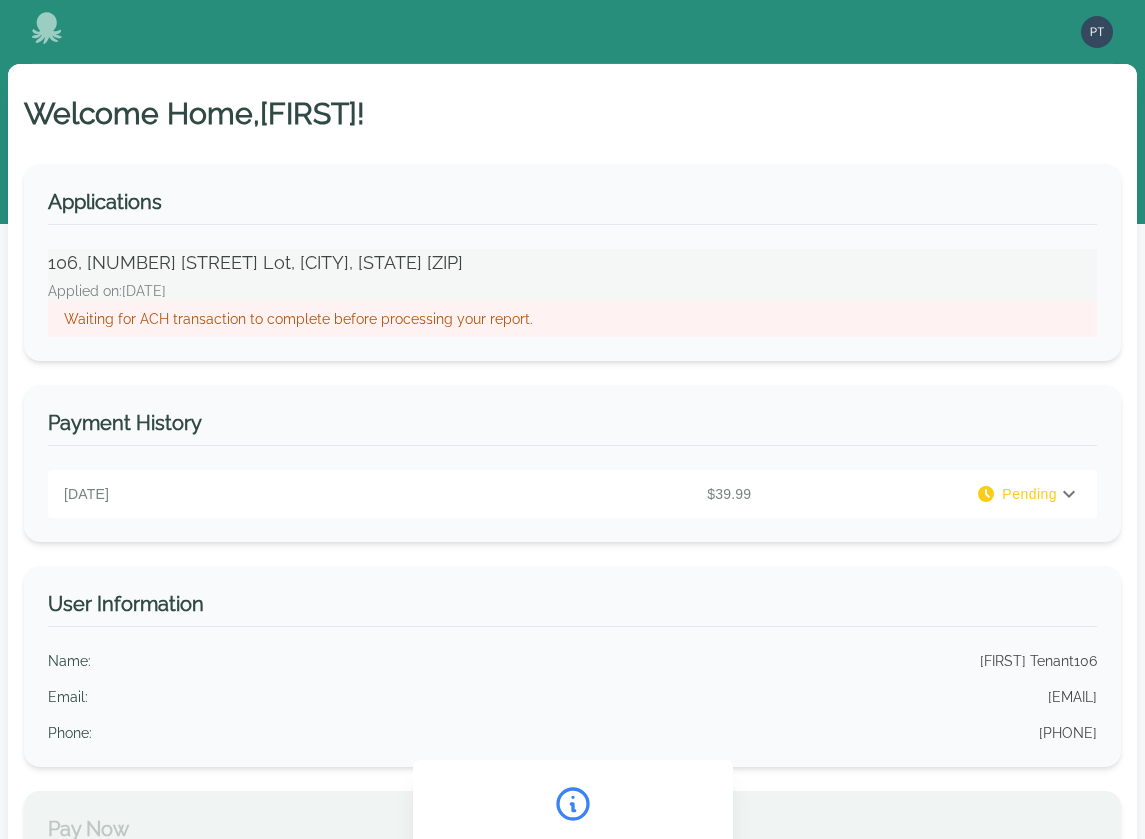 click on "Waiting for ACH transaction to complete before processing your report." at bounding box center [572, 319] 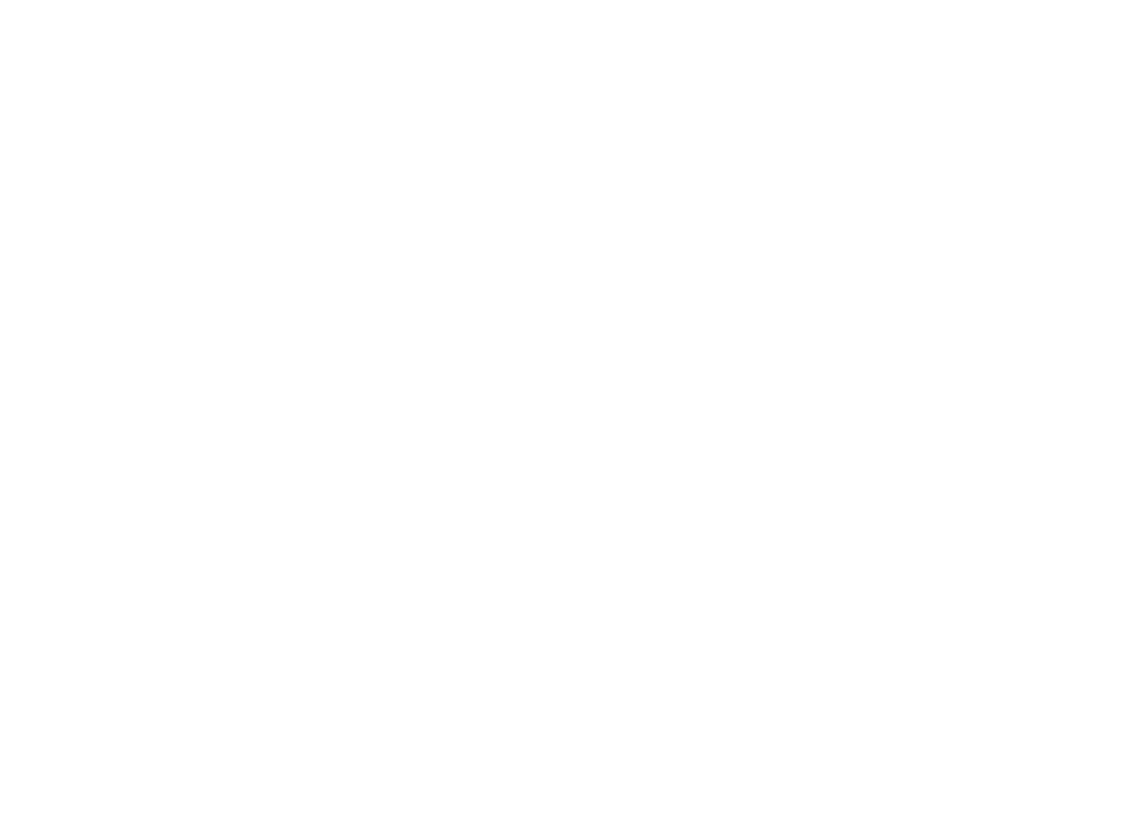 scroll, scrollTop: 0, scrollLeft: 0, axis: both 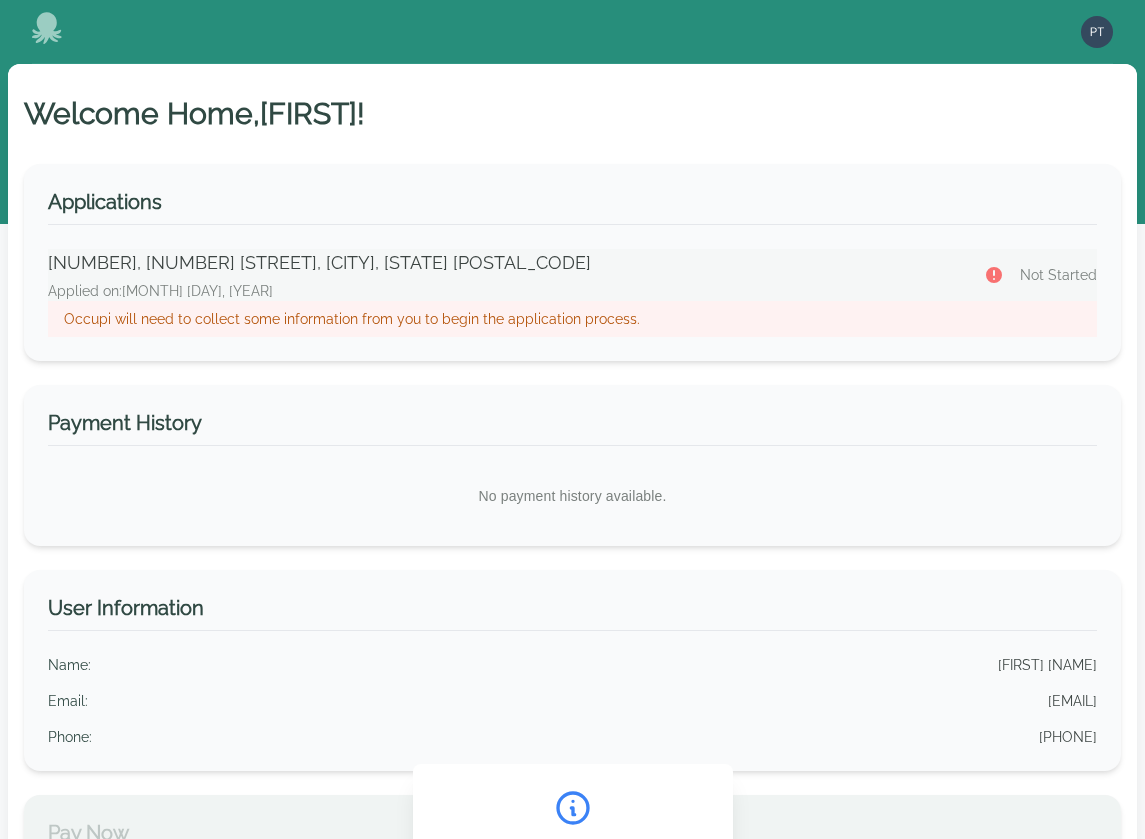 click on "Occupi will need to collect some information from you to begin the
application process." at bounding box center [572, 319] 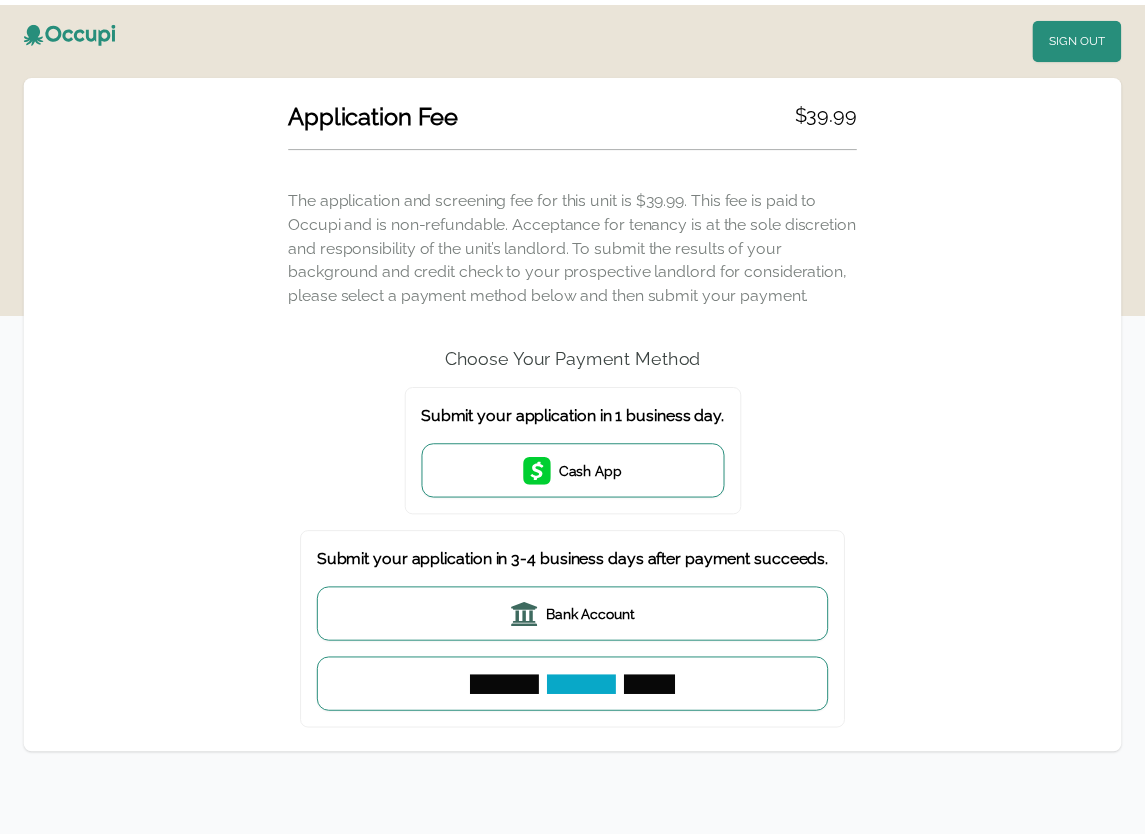 scroll, scrollTop: 0, scrollLeft: 0, axis: both 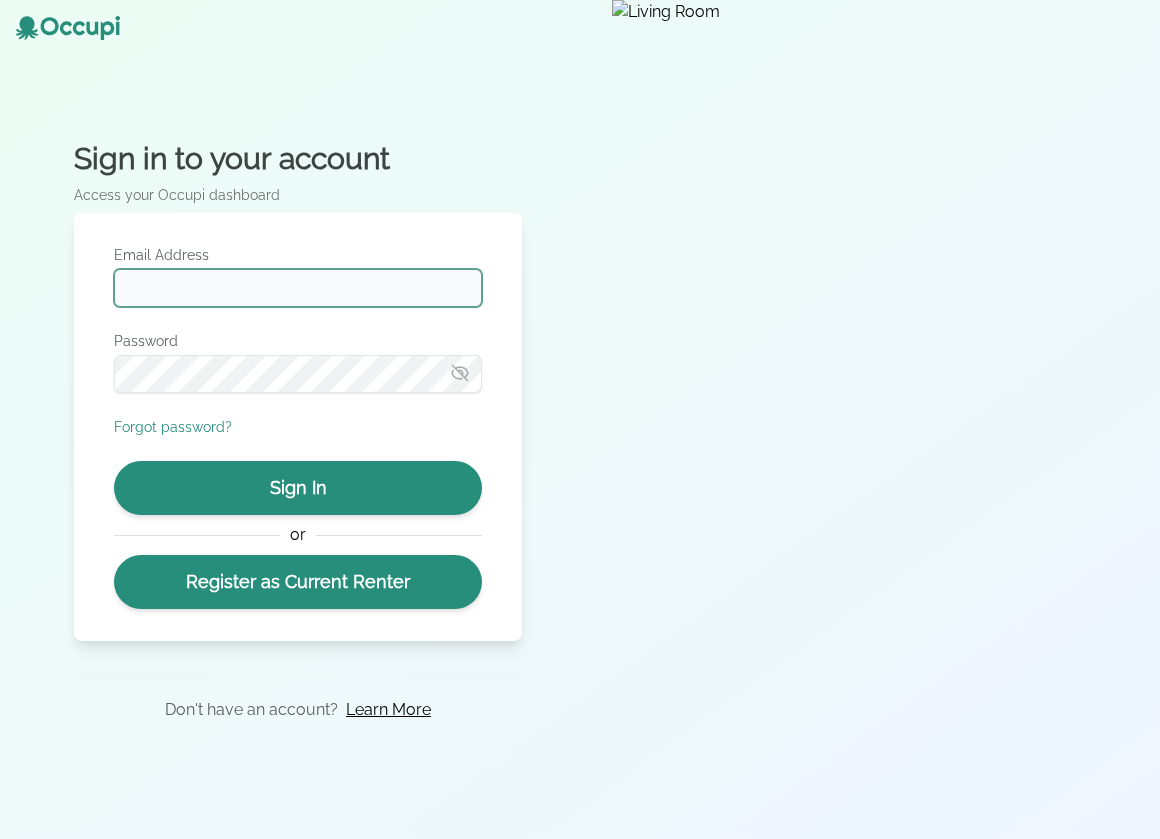 click on "Email Address" at bounding box center [298, 288] 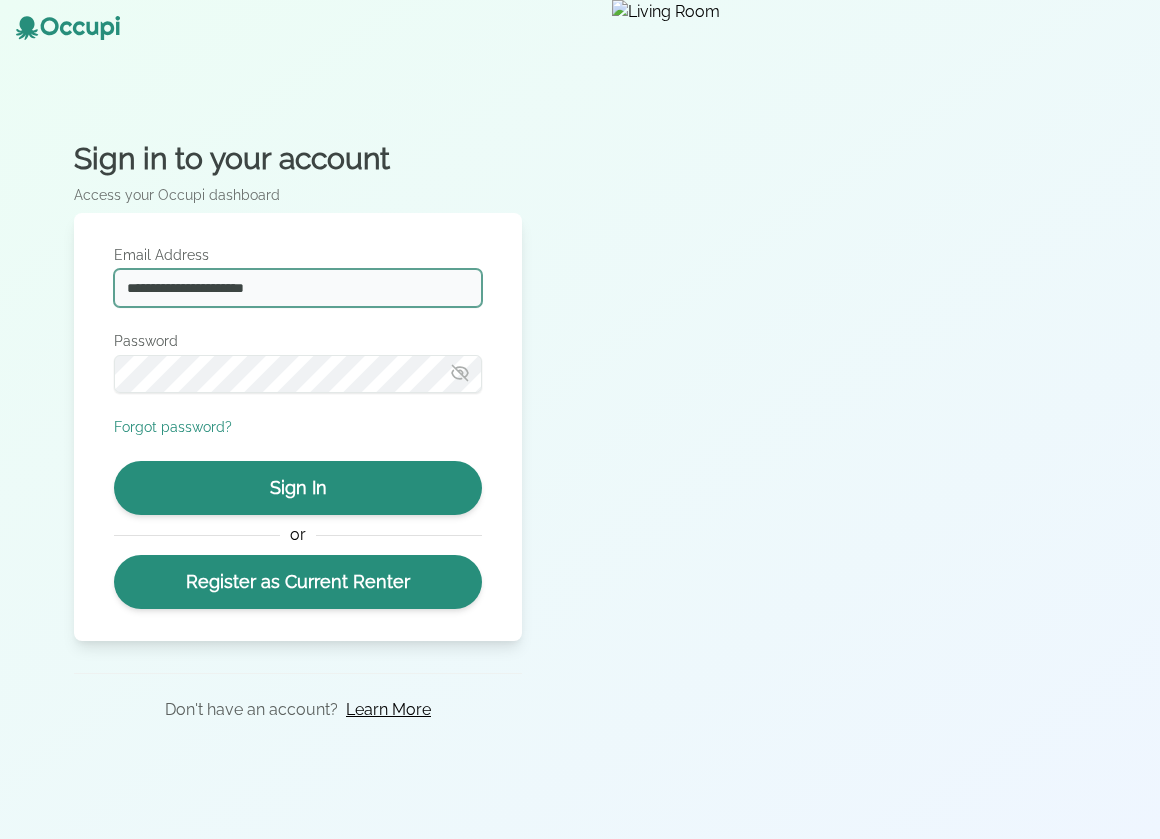 click on "**********" at bounding box center (298, 288) 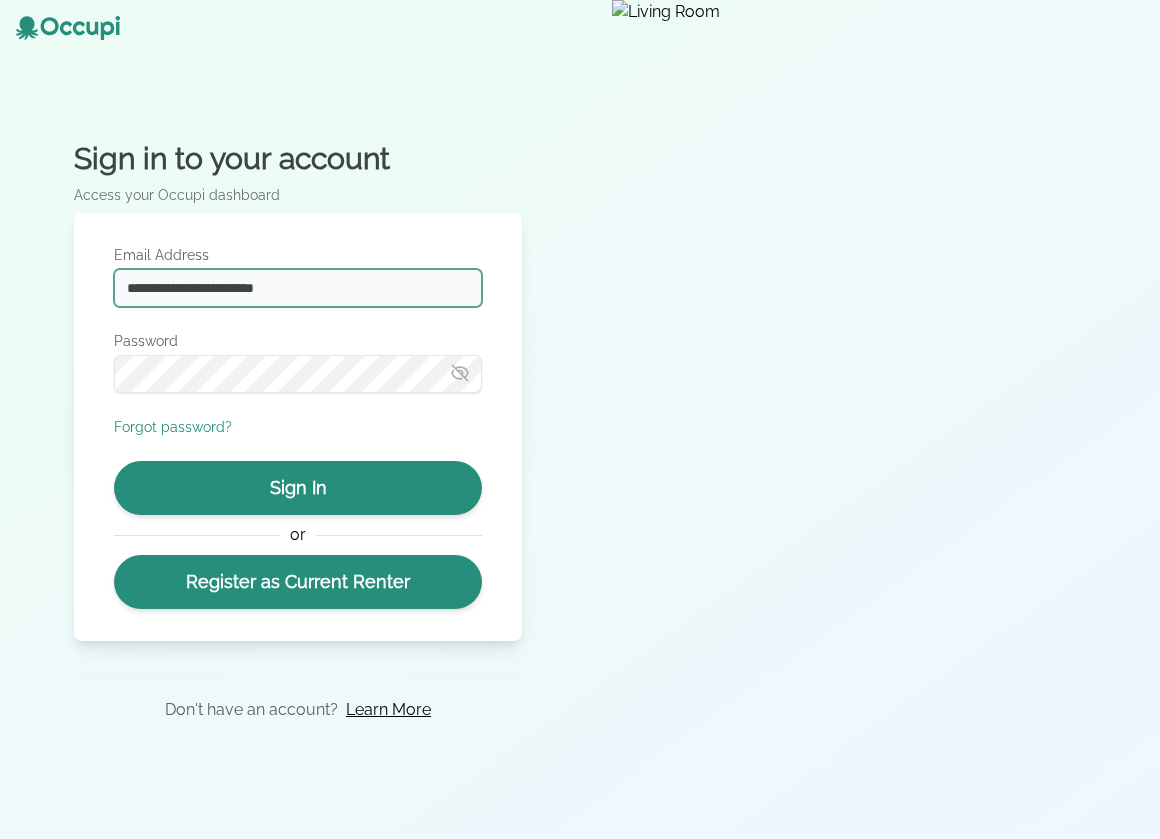 type on "**********" 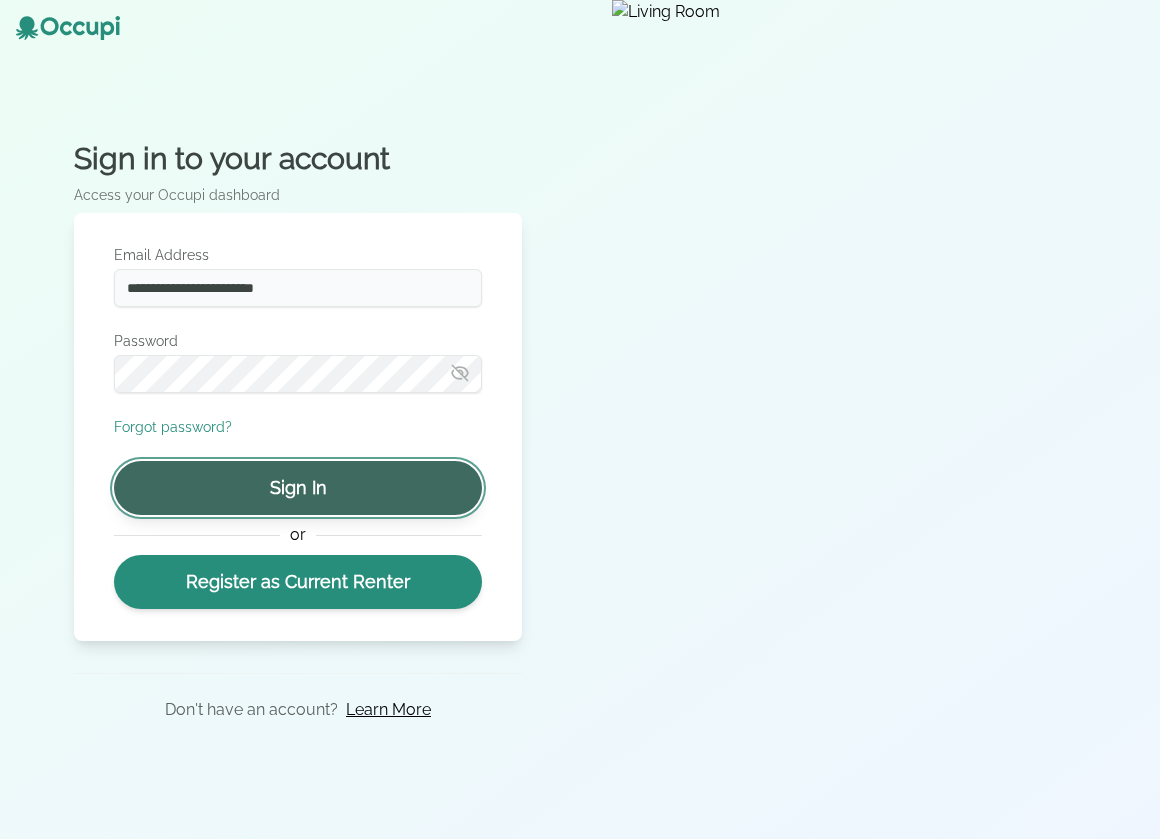 click on "Sign In" at bounding box center (298, 488) 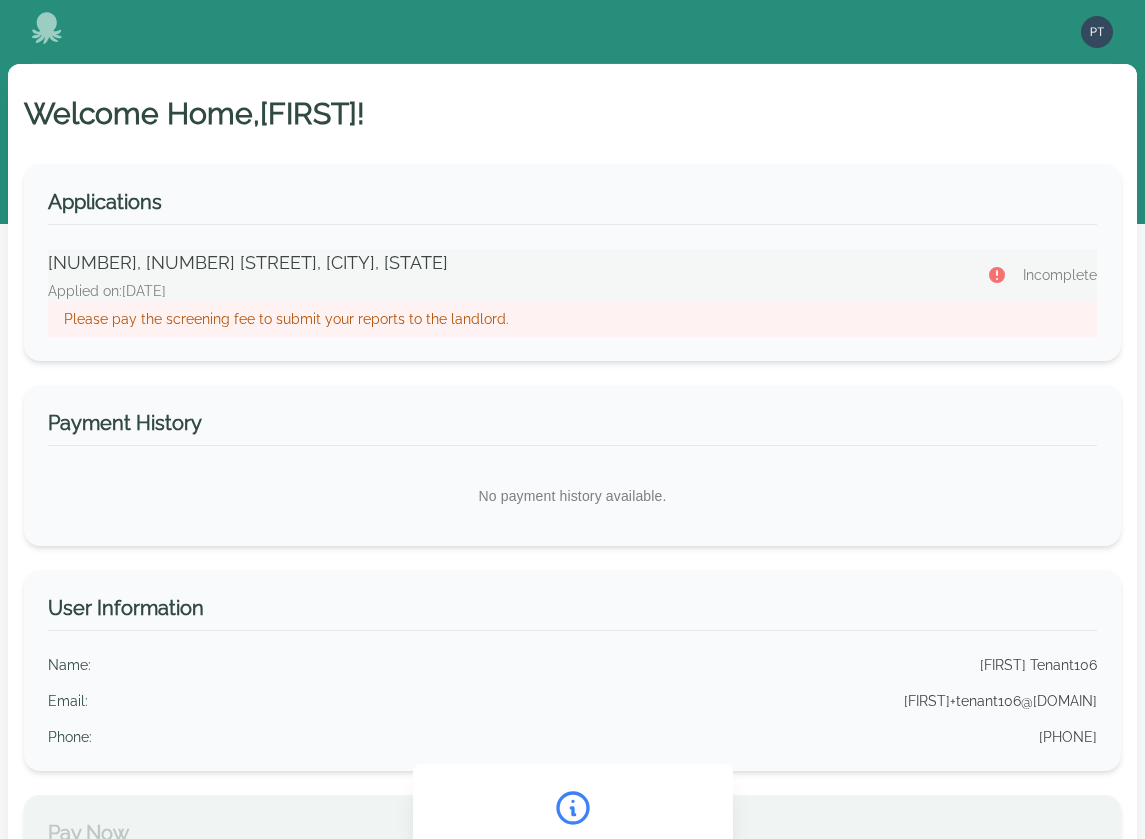 click on "Please pay the screening fee to submit your reports to the landlord." at bounding box center (572, 319) 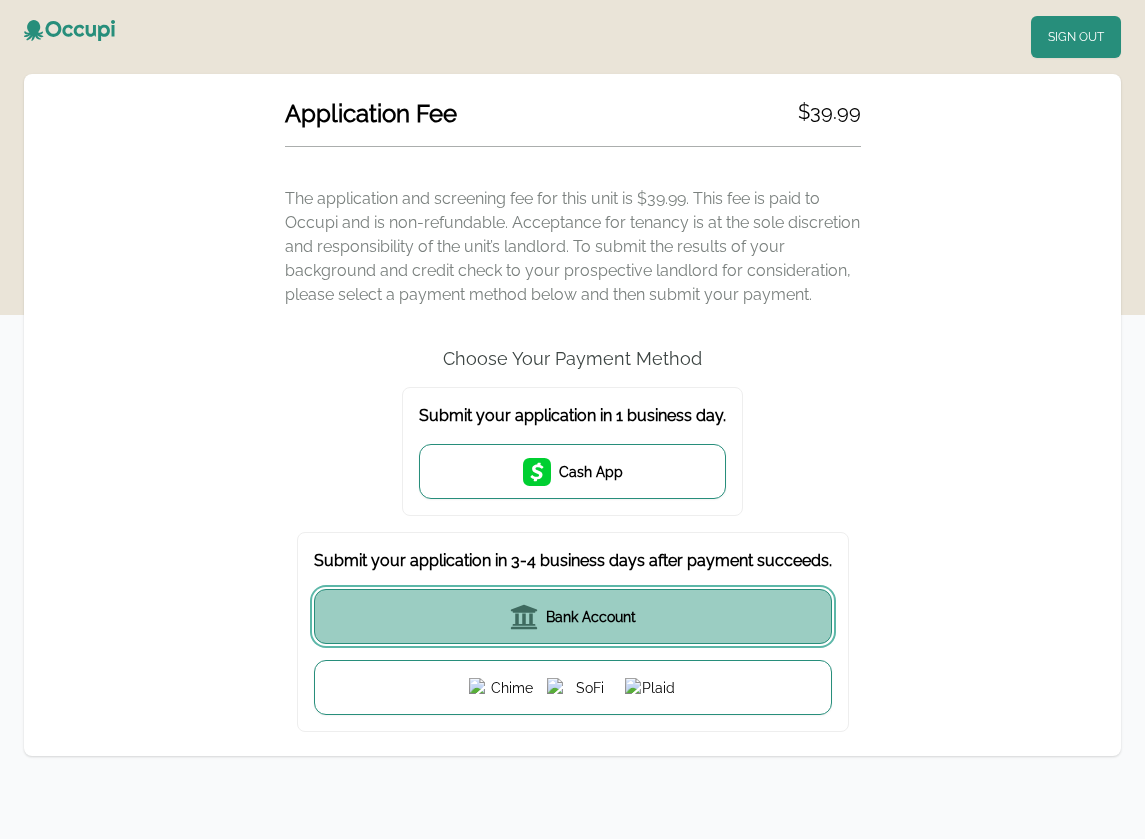 click on "Bank Account" at bounding box center [591, 617] 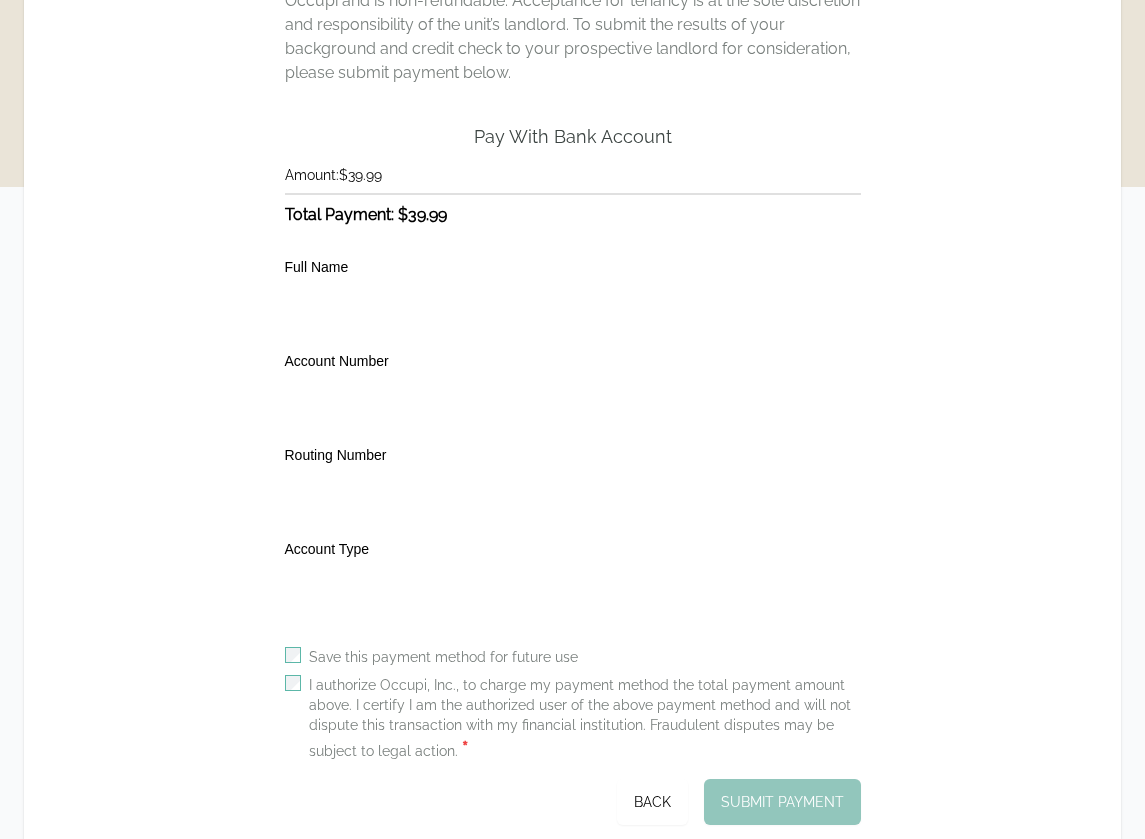 scroll, scrollTop: 230, scrollLeft: 0, axis: vertical 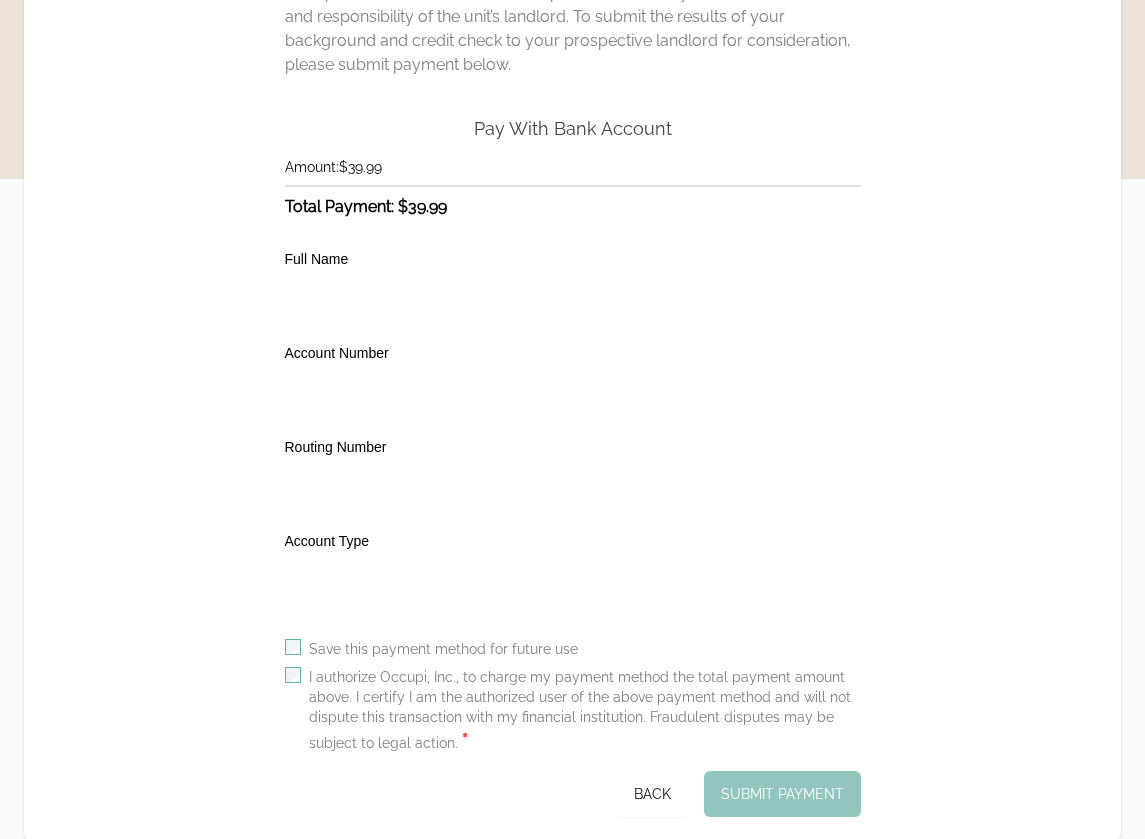 click on "I authorize Occupi, Inc., to charge my payment method the total payment amount above. I certify I am the authorized user of the above payment method and will not dispute this transaction with my financial institution. Fraudulent disputes may be subject to legal action.   *" at bounding box center [585, 711] 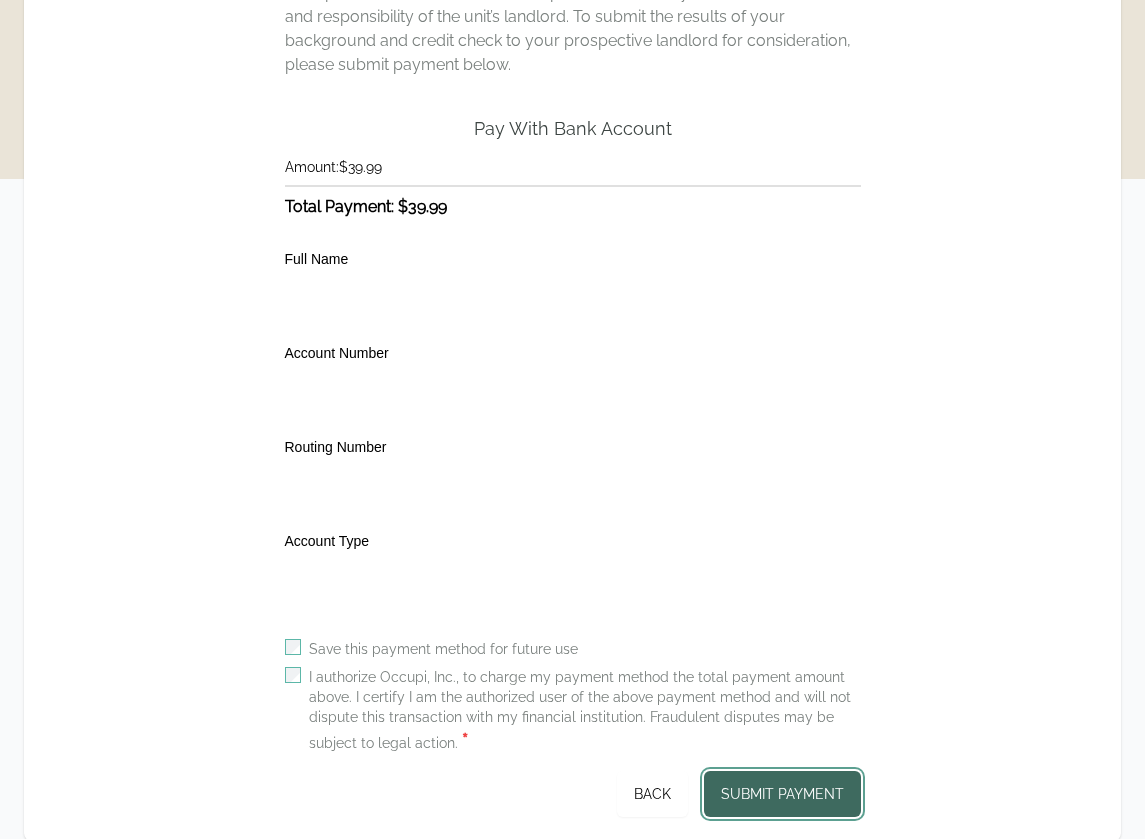 click on "Submit Payment" at bounding box center (782, 794) 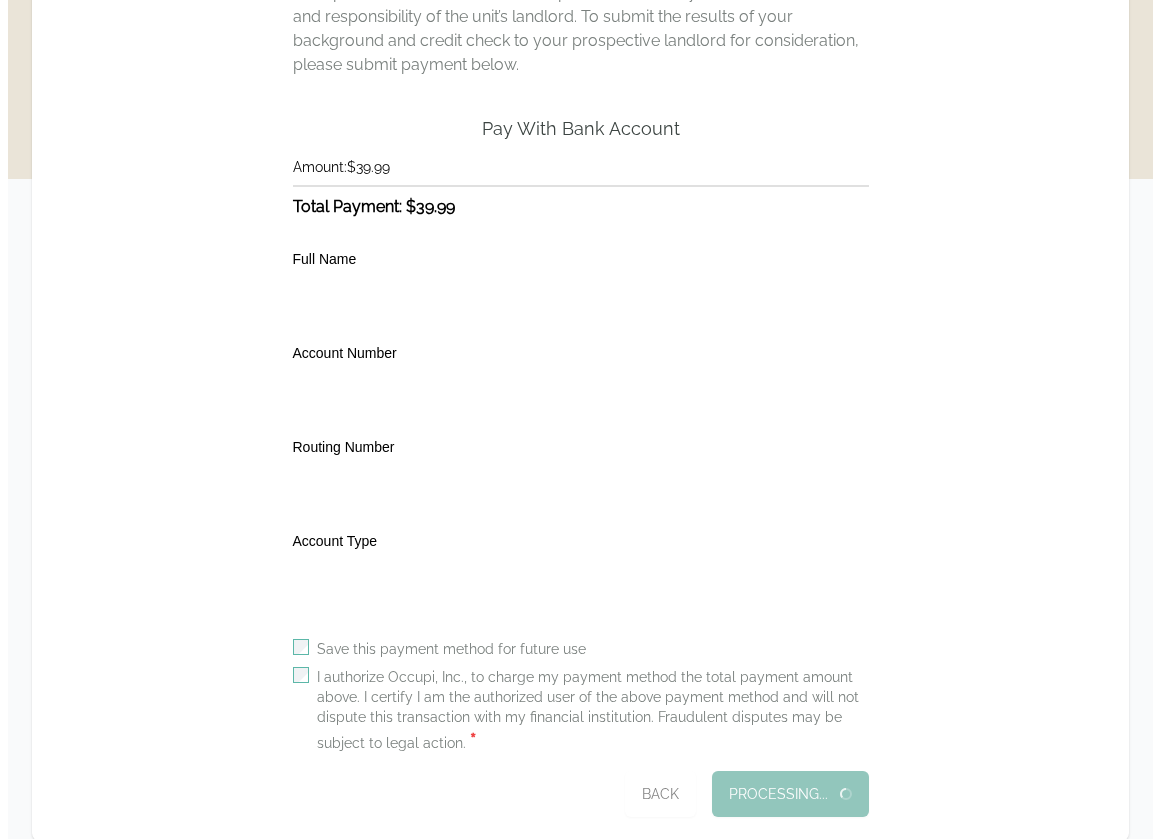 scroll, scrollTop: 0, scrollLeft: 0, axis: both 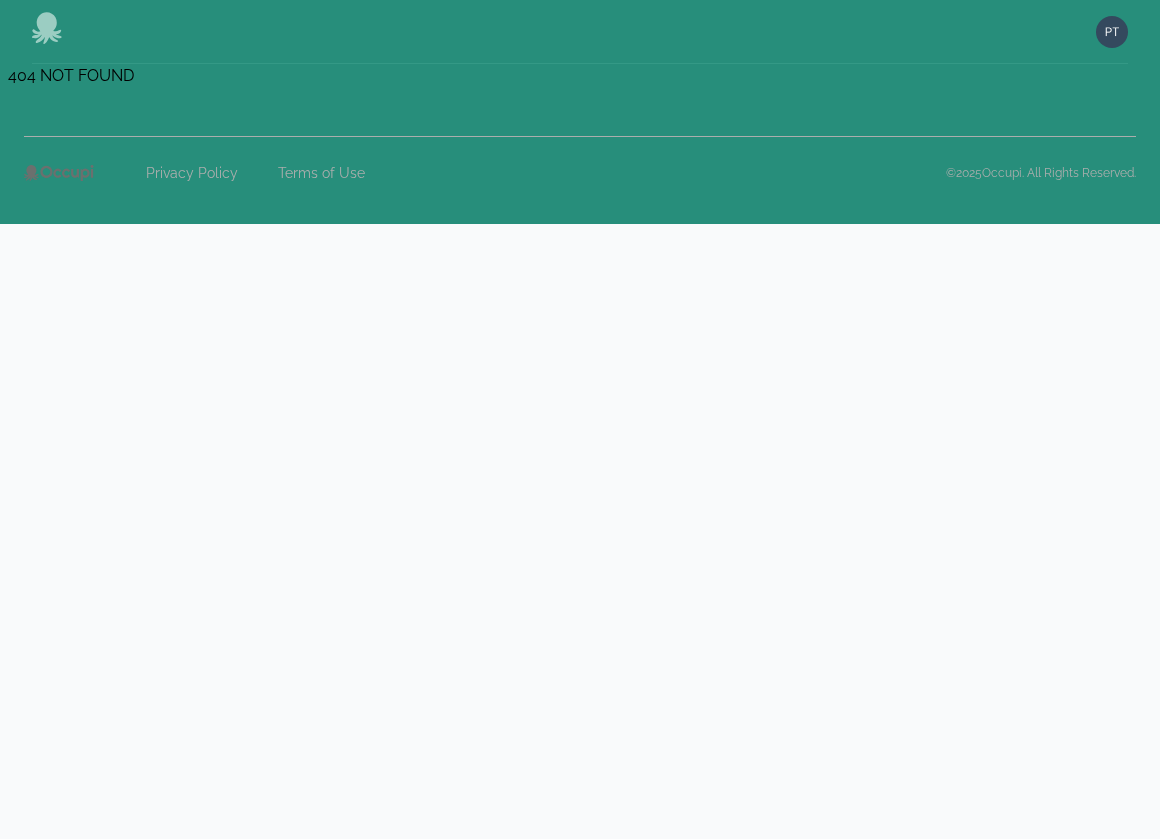 click 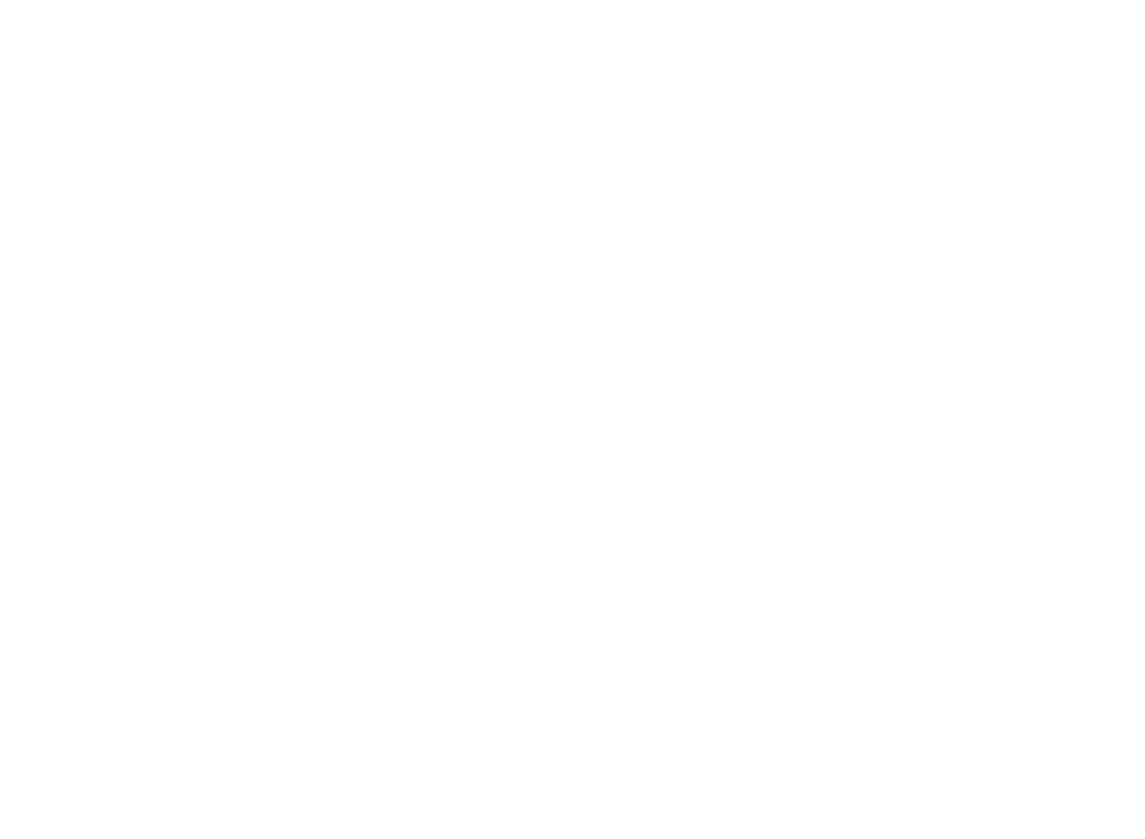 scroll, scrollTop: 0, scrollLeft: 0, axis: both 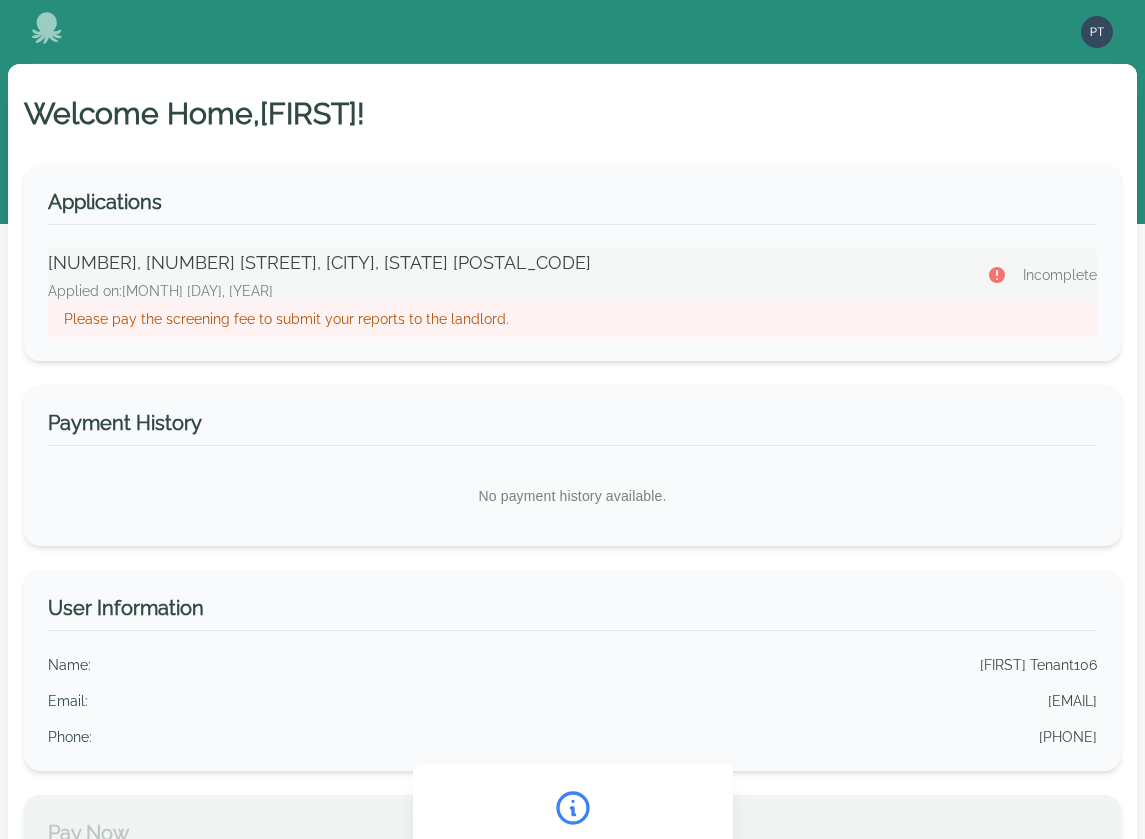 click on "Please pay the screening fee to submit your reports to the landlord." at bounding box center (572, 319) 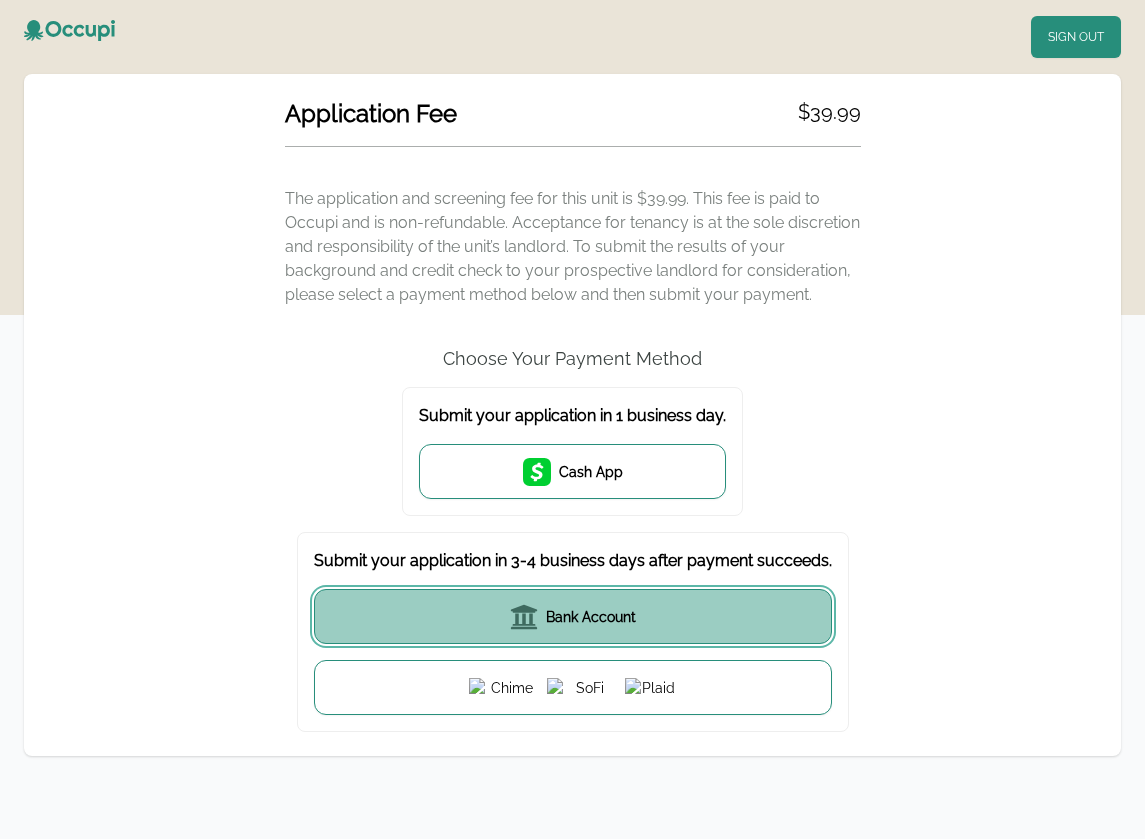 click on "Bank Account" at bounding box center [591, 617] 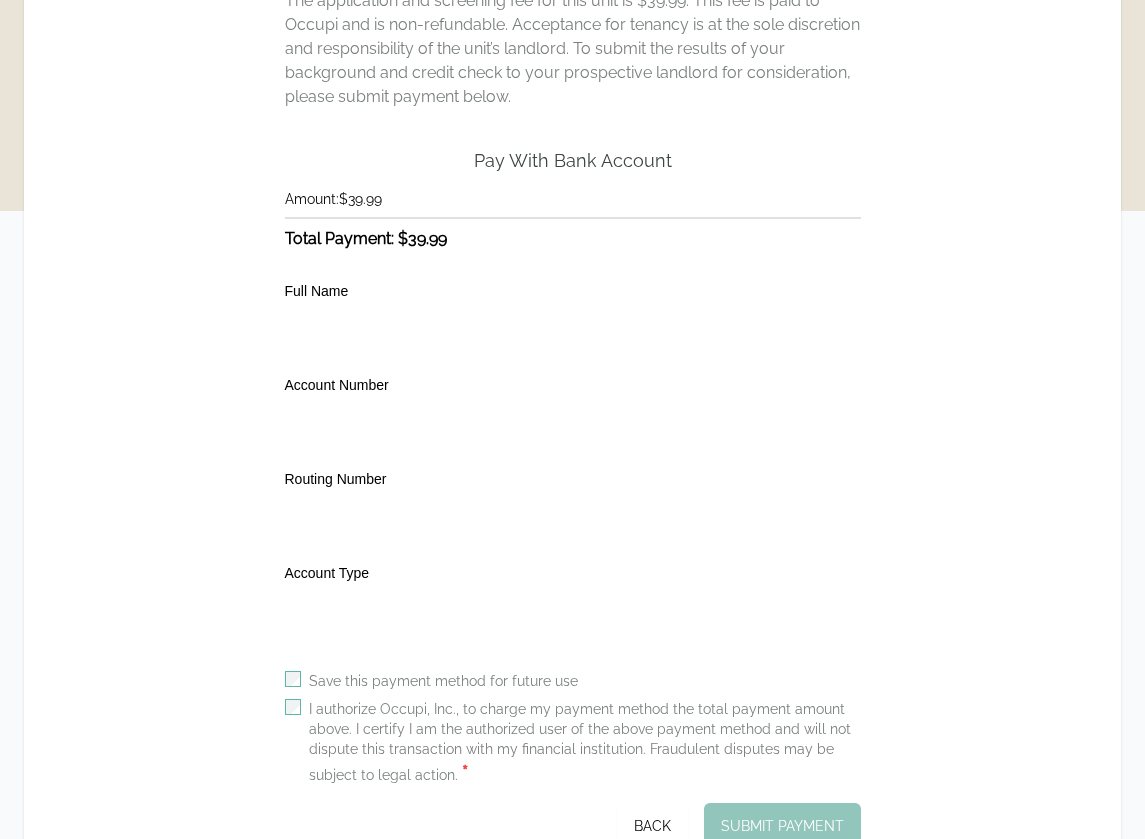 scroll, scrollTop: 201, scrollLeft: 0, axis: vertical 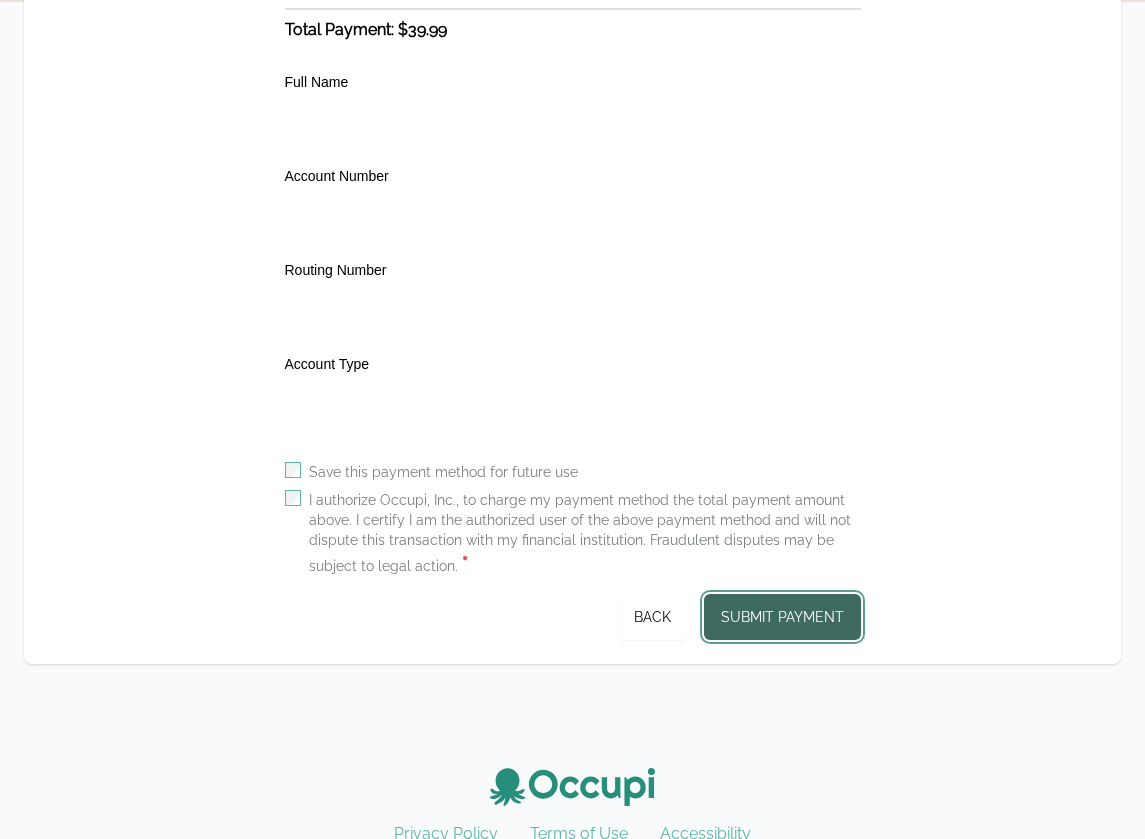 click on "Submit Payment" at bounding box center [782, 617] 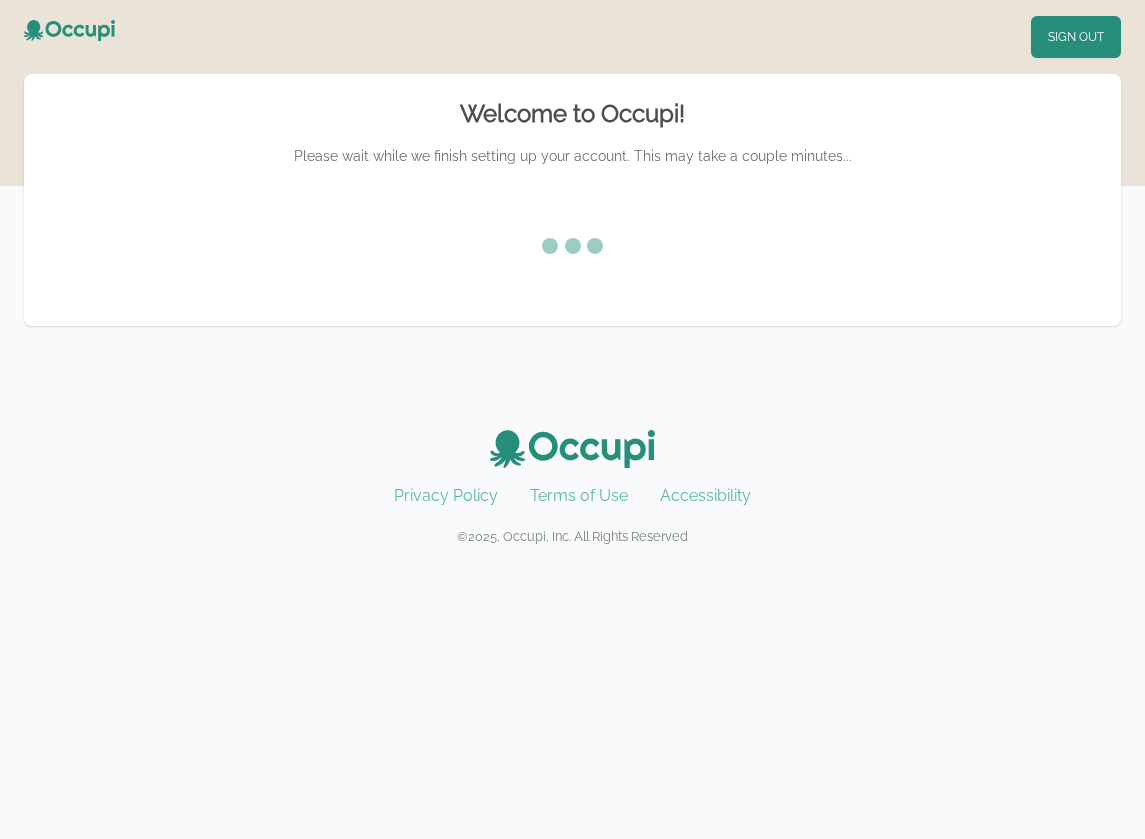 scroll, scrollTop: 0, scrollLeft: 0, axis: both 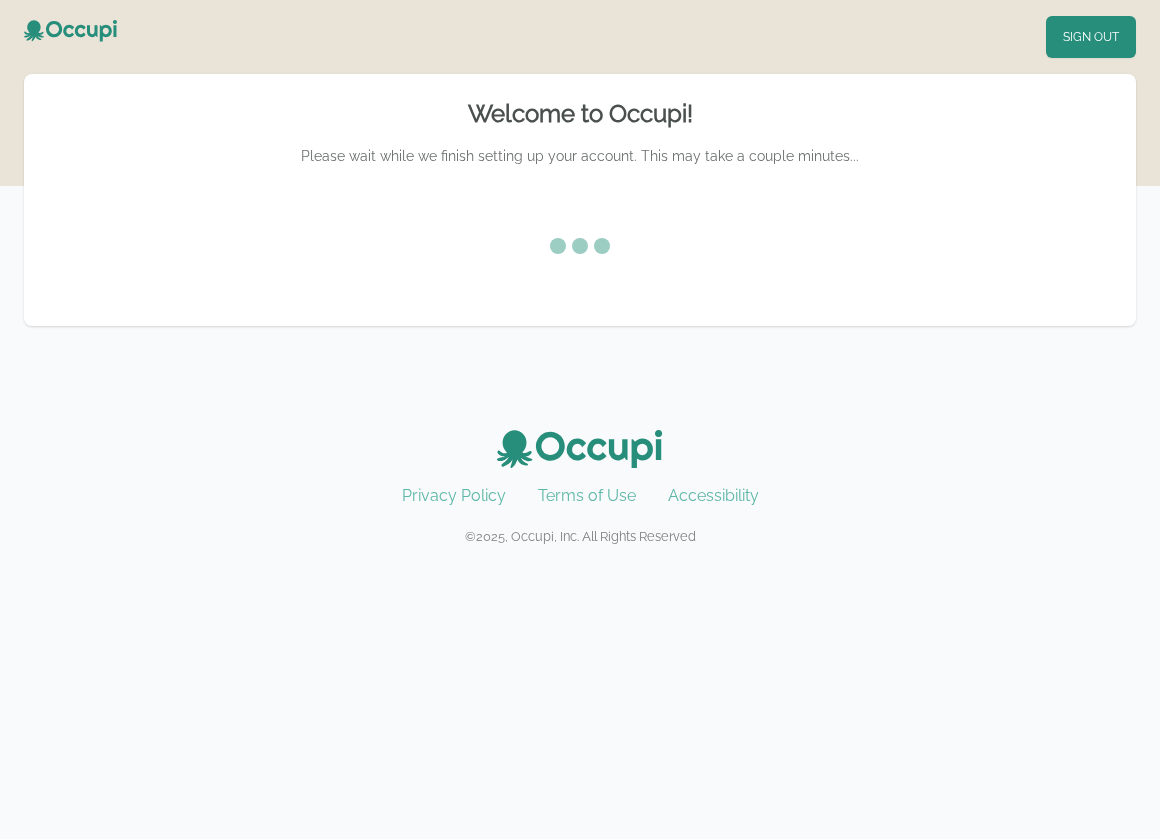 click 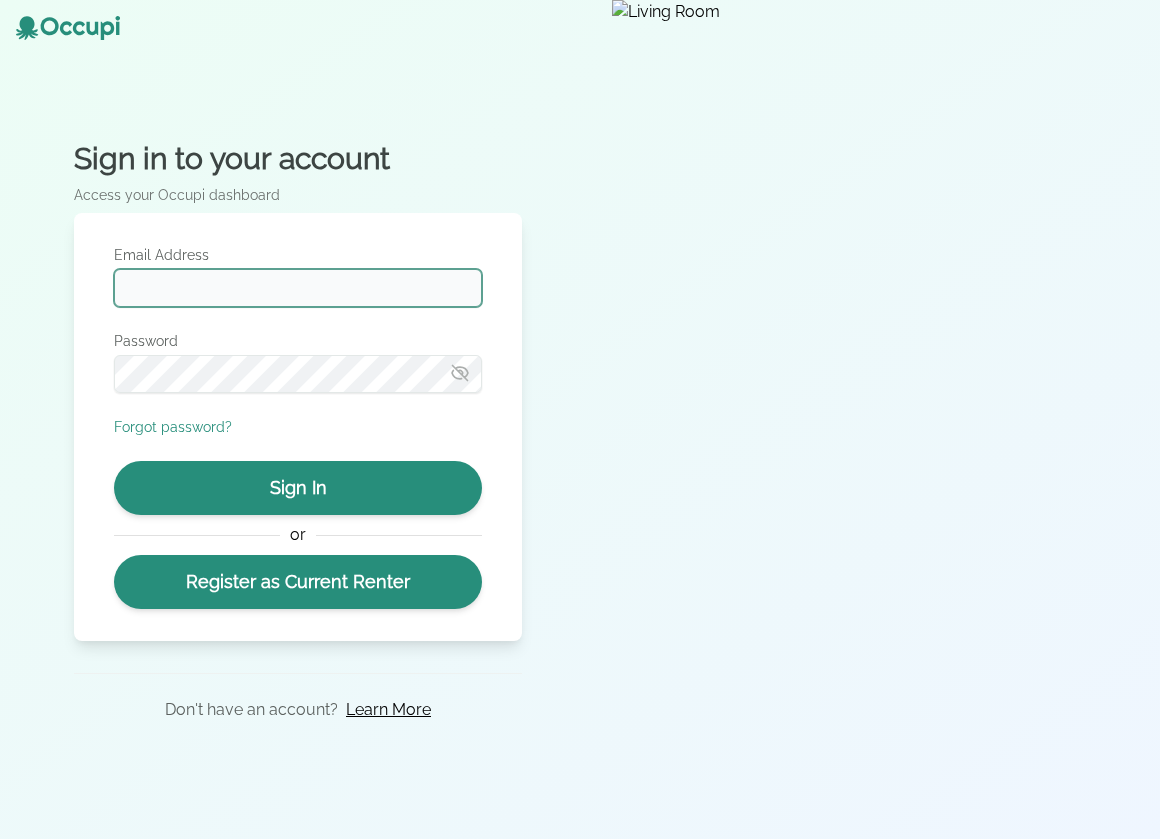 click on "Email Address" at bounding box center [298, 288] 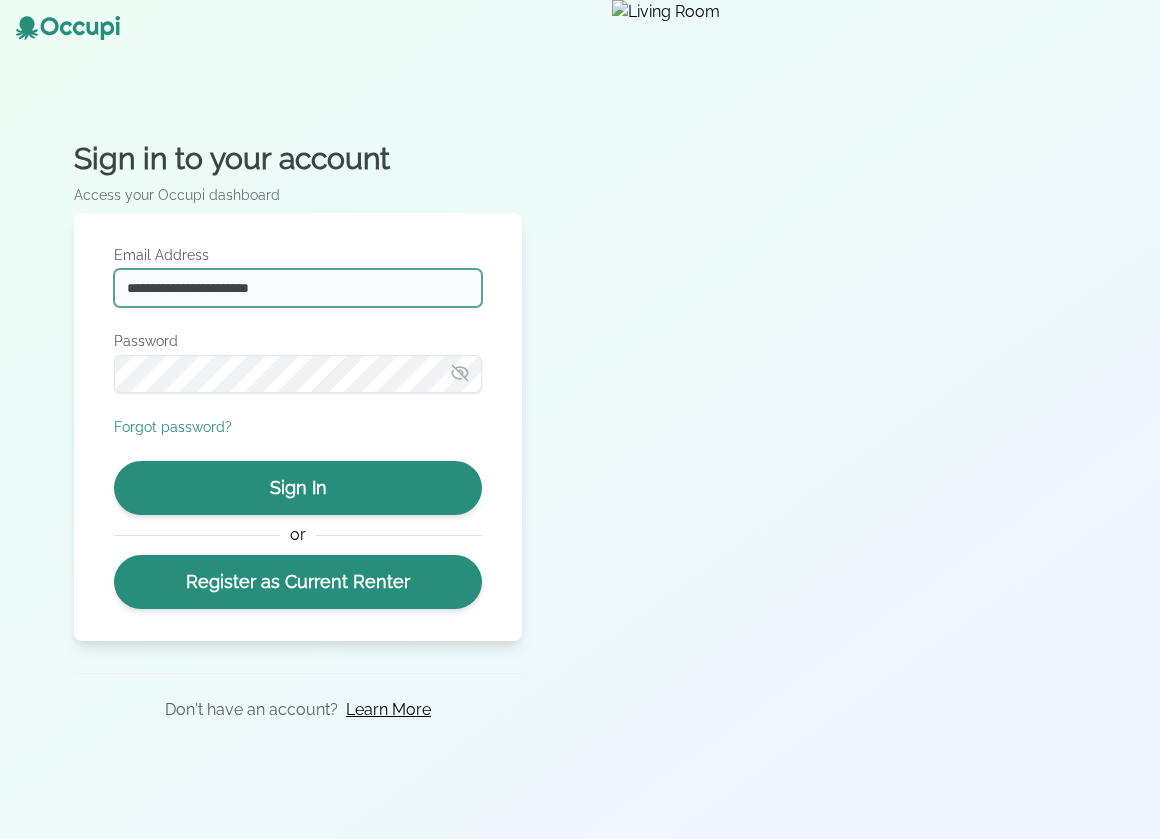 click on "**********" at bounding box center [298, 288] 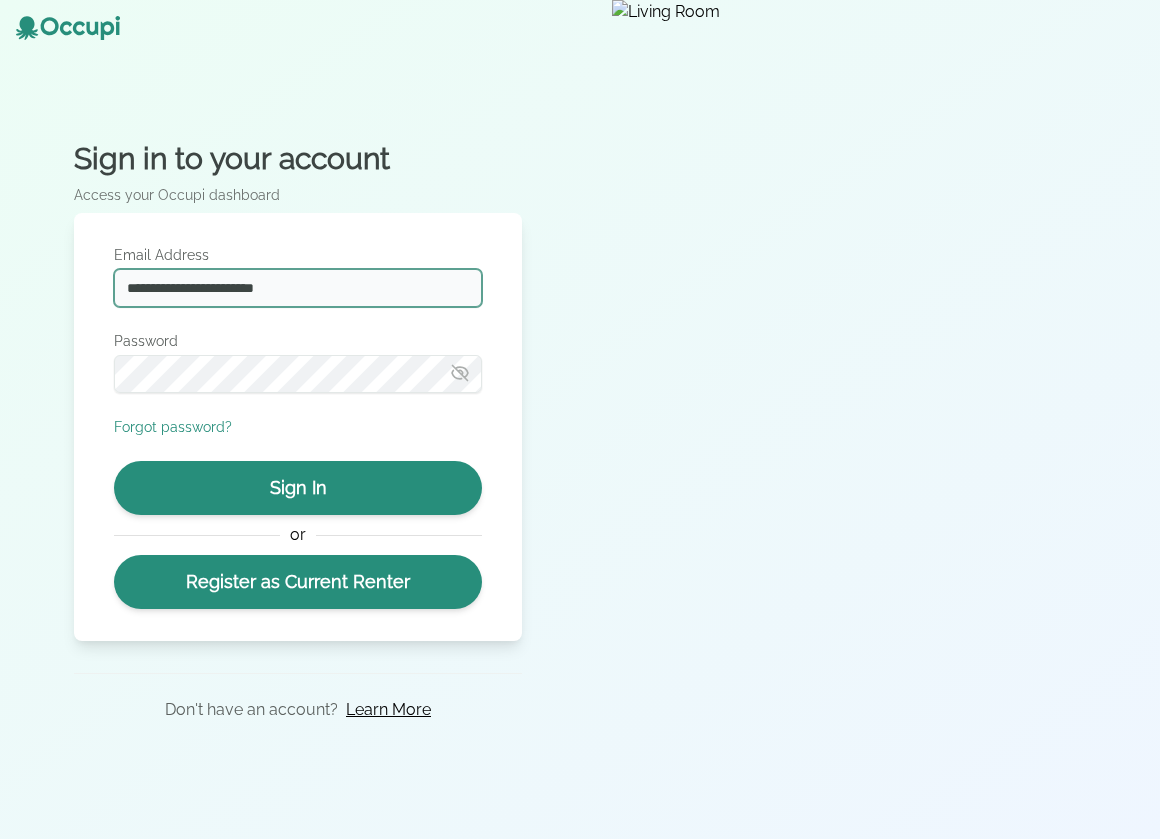 type on "**********" 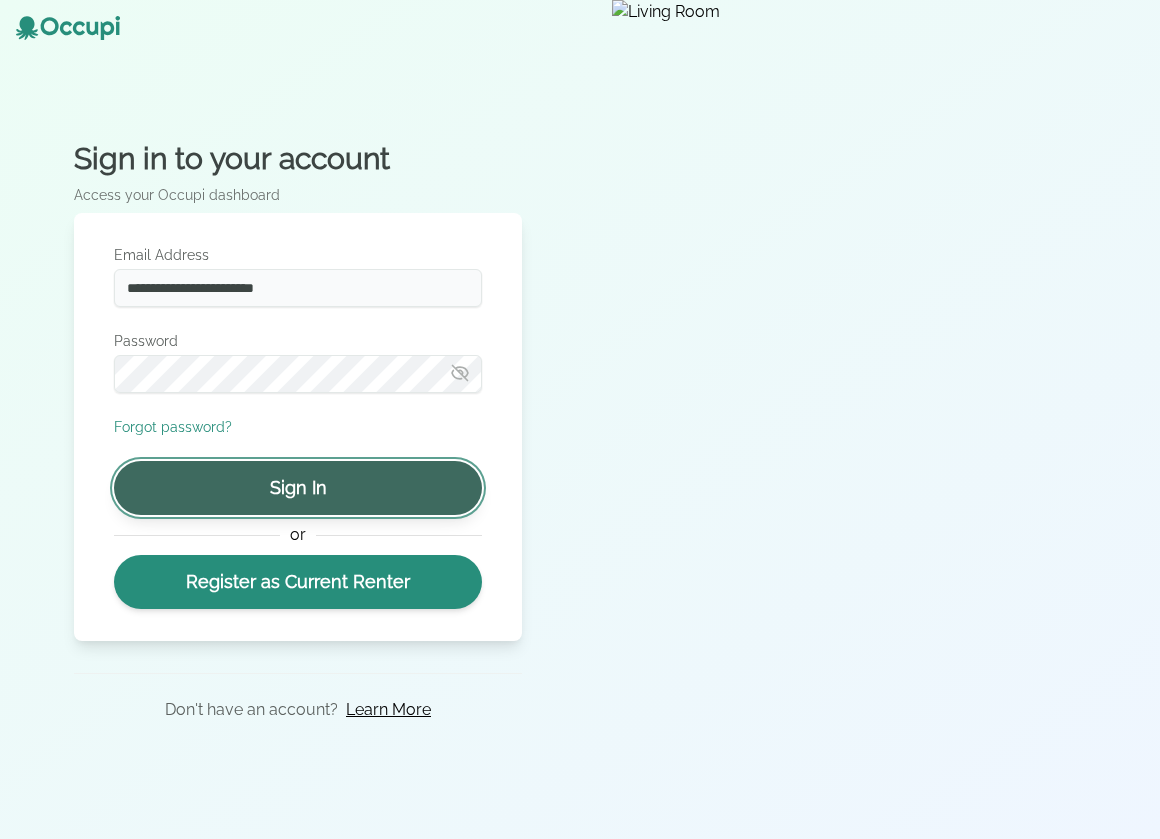 click on "Sign In" at bounding box center [298, 488] 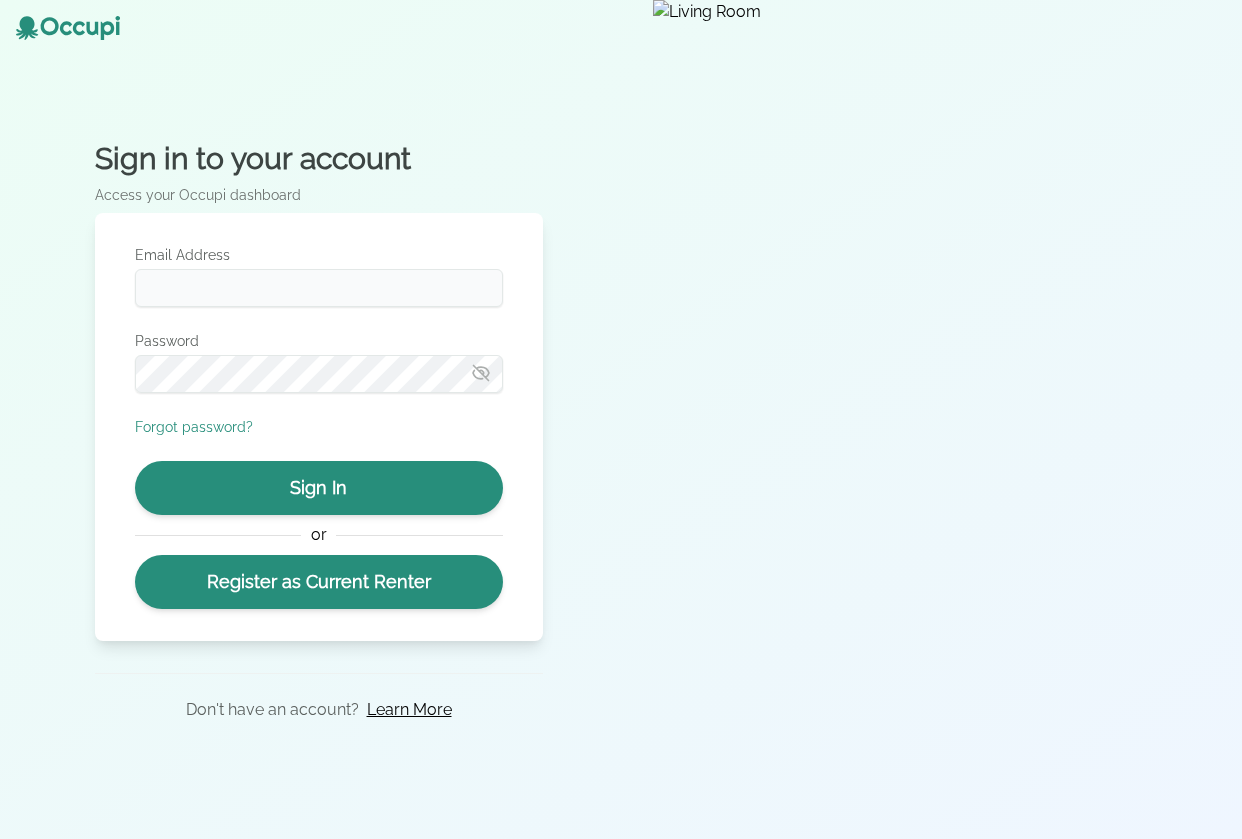 scroll, scrollTop: 0, scrollLeft: 0, axis: both 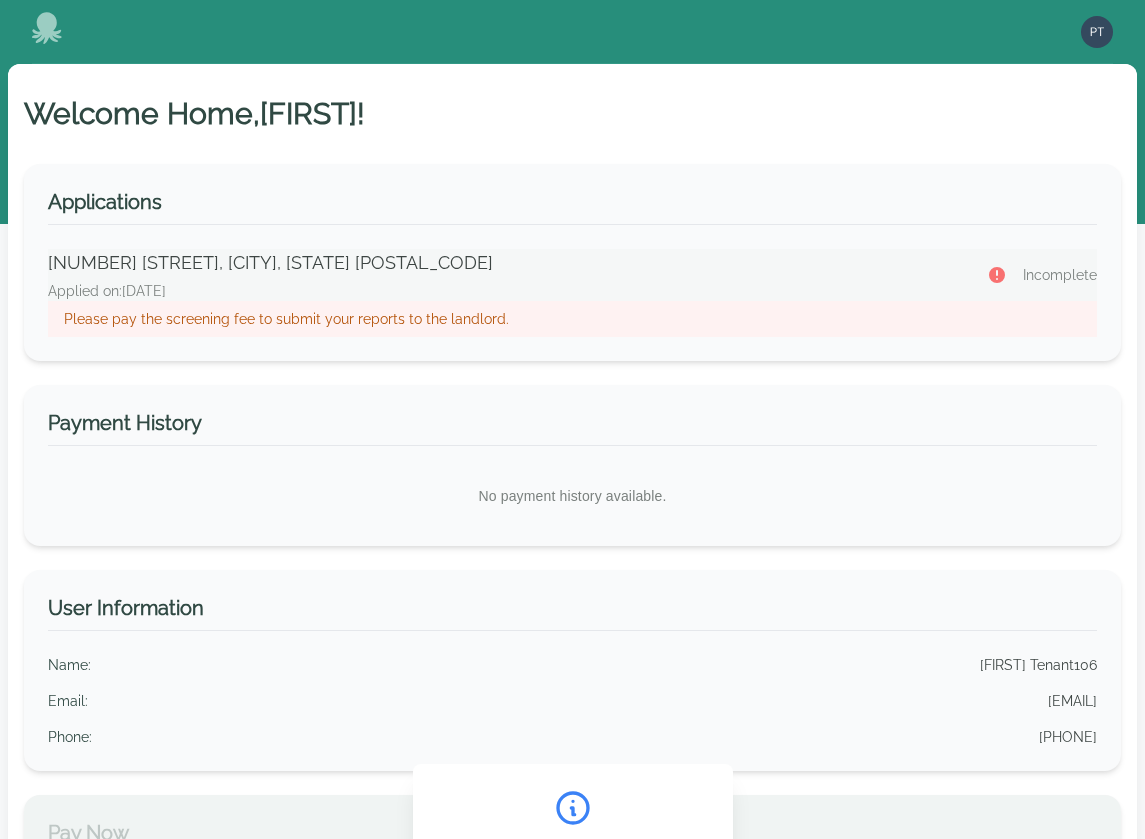 click on "Please pay the screening fee to submit your reports to the landlord." at bounding box center (572, 319) 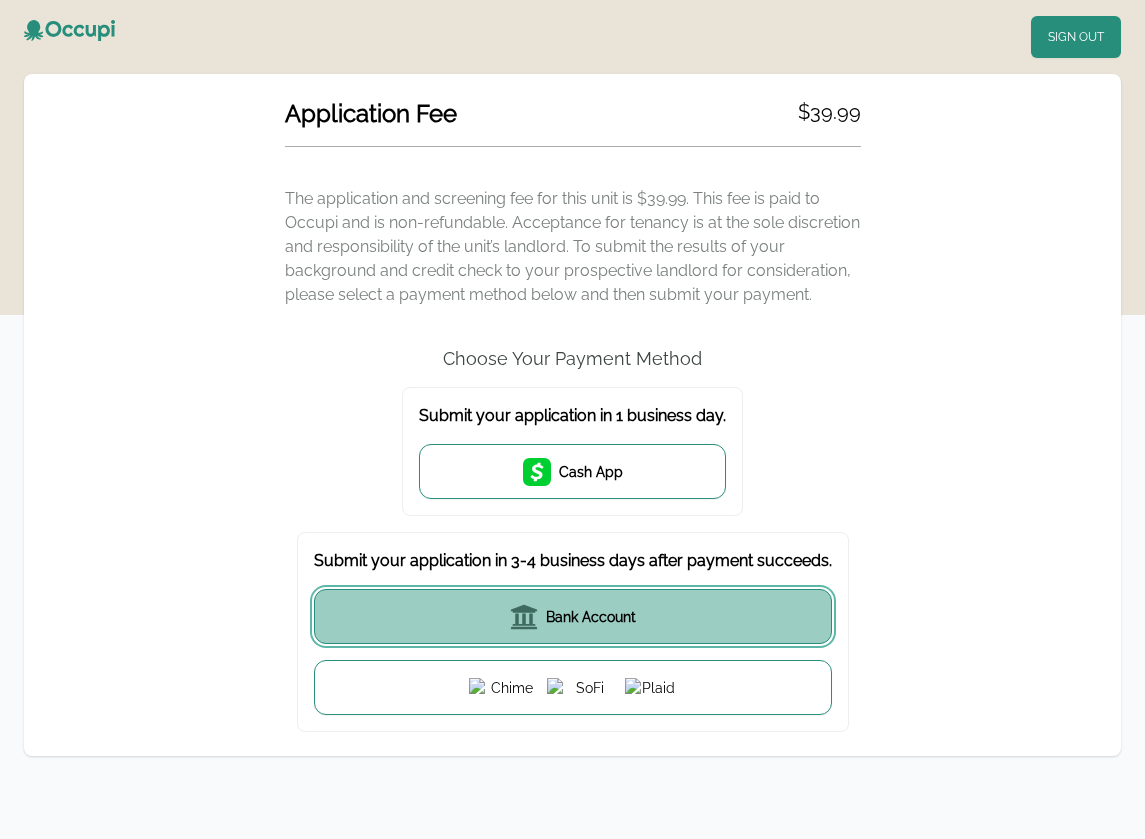 click on "Bank Account" at bounding box center [591, 617] 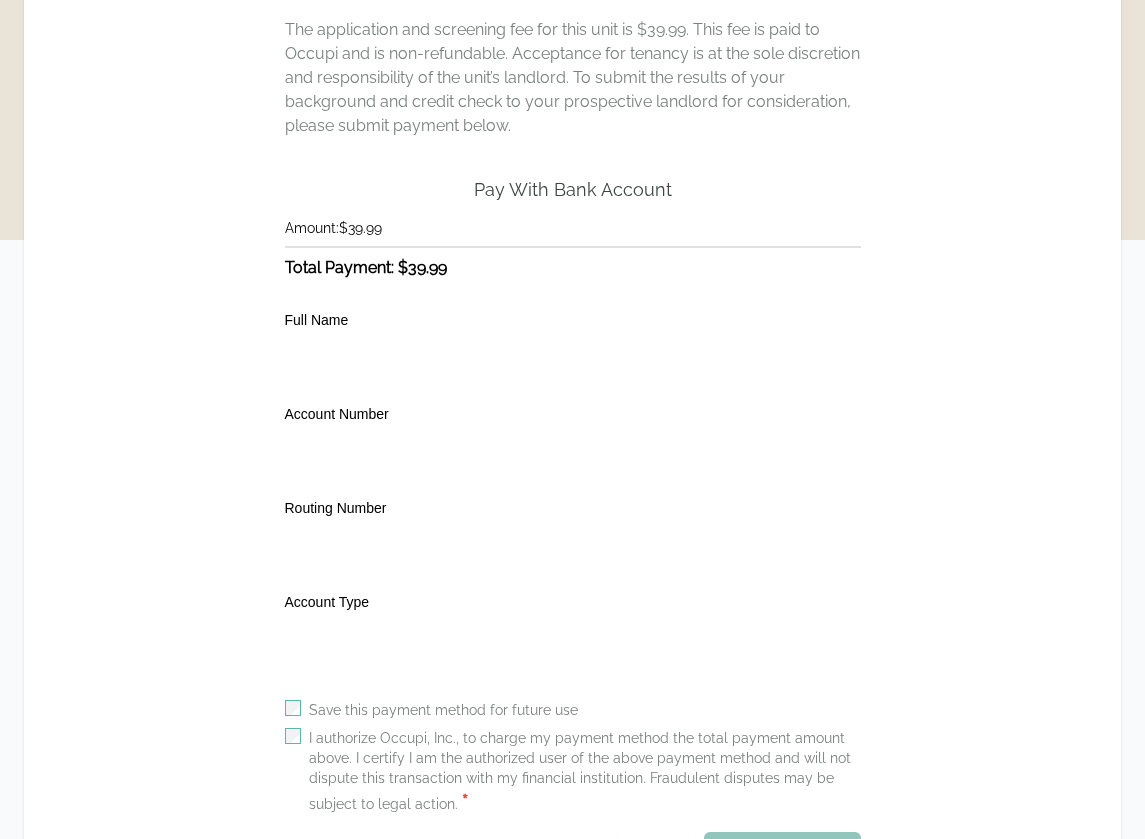 scroll, scrollTop: 225, scrollLeft: 0, axis: vertical 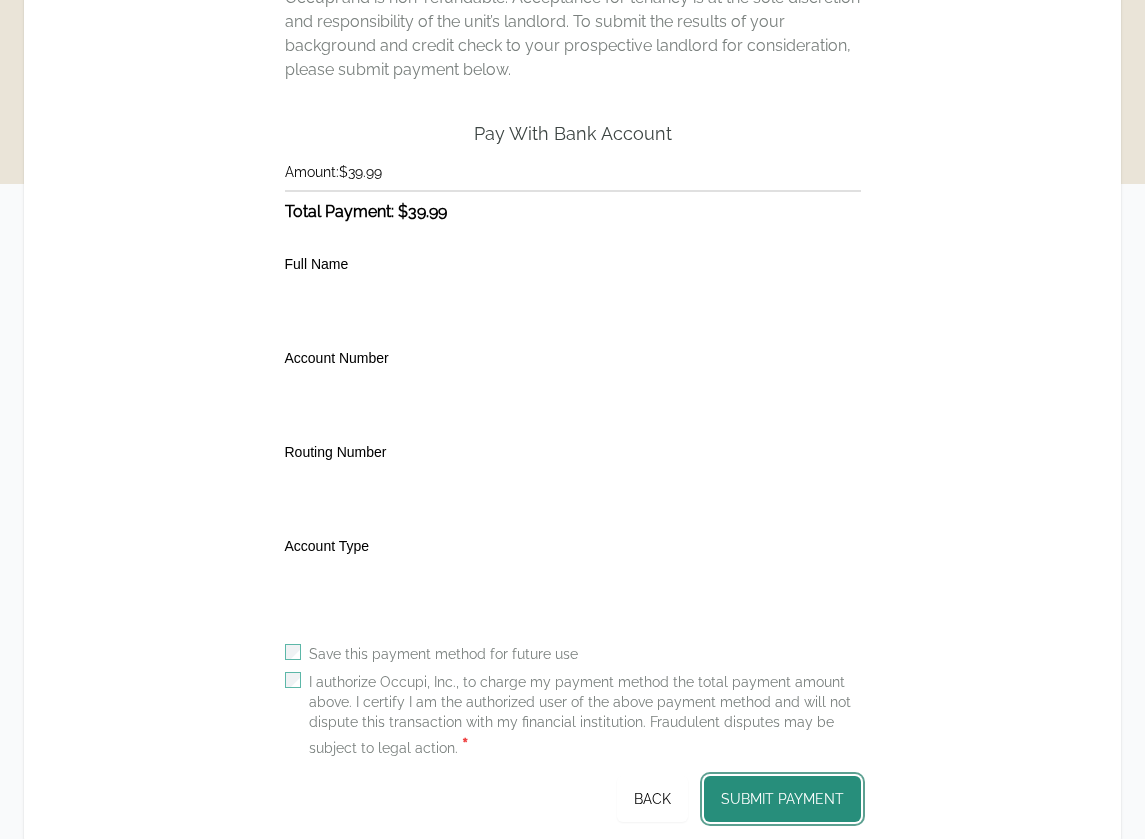 click on "Submit Payment" at bounding box center [782, 799] 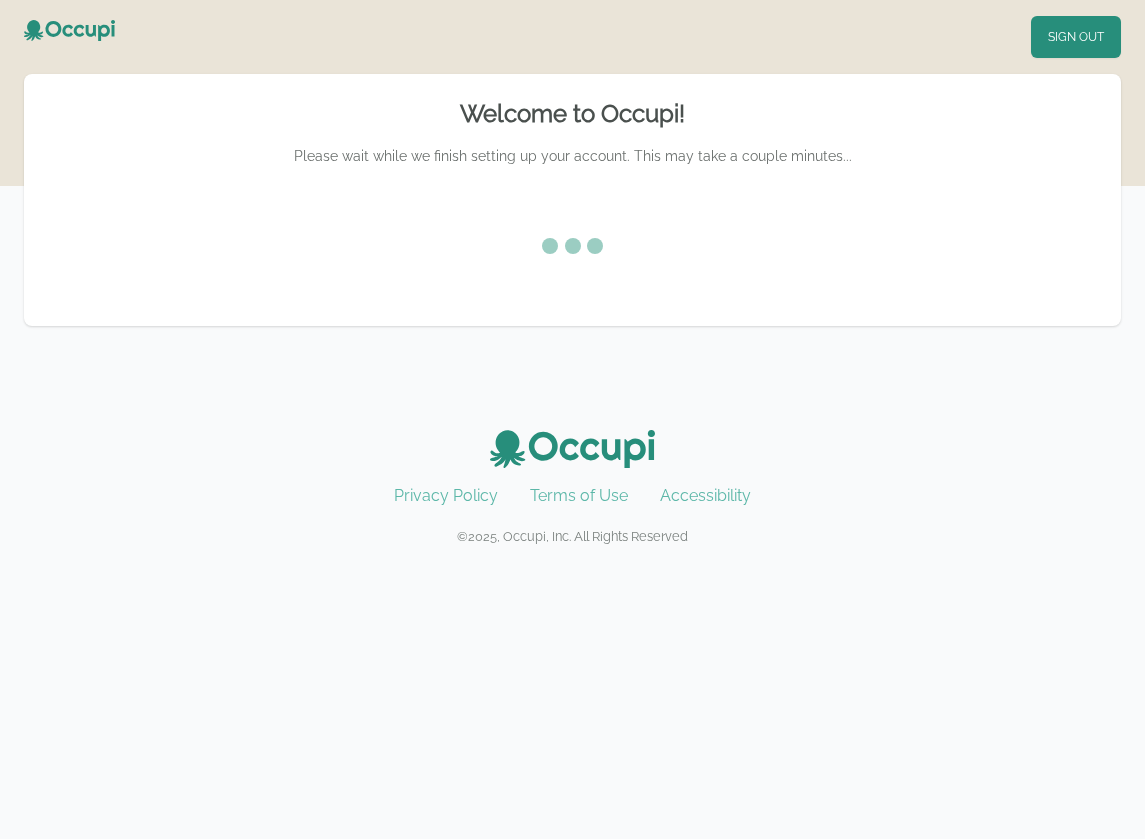 scroll, scrollTop: 0, scrollLeft: 0, axis: both 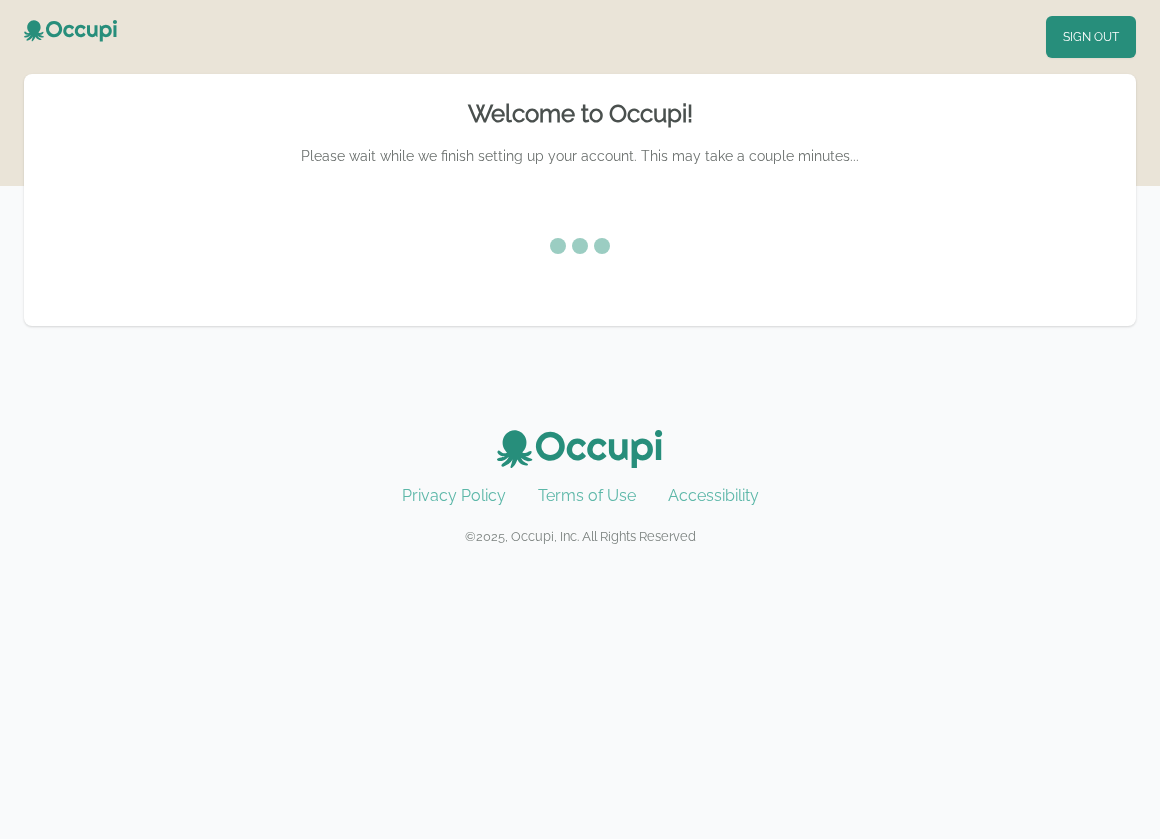 click 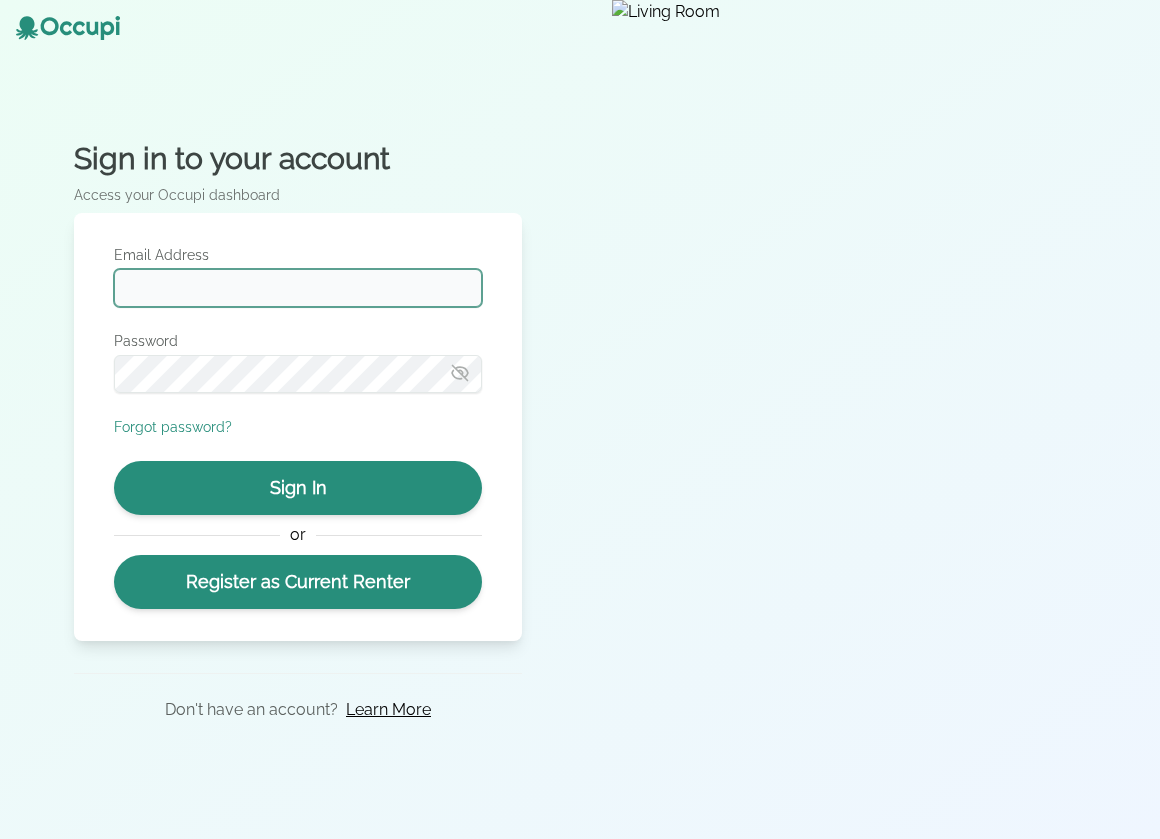 click on "Email Address" at bounding box center [298, 288] 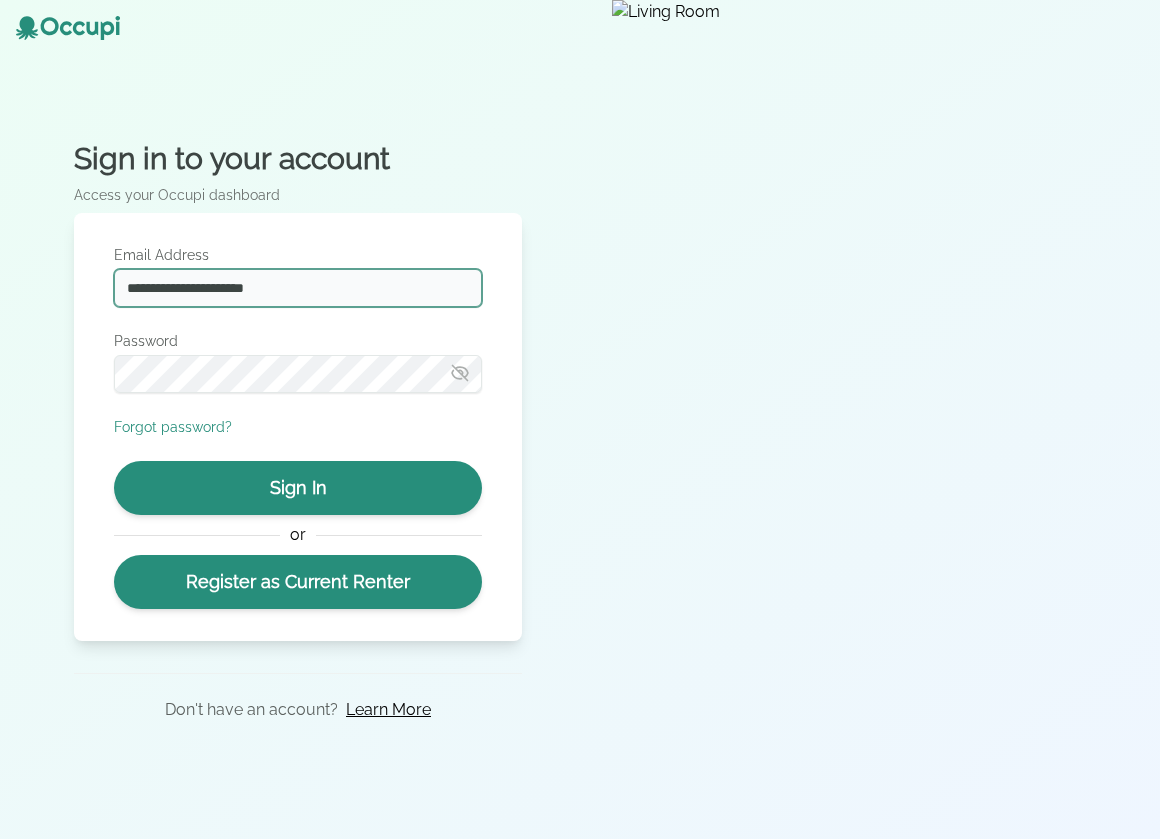 click on "**********" at bounding box center [298, 288] 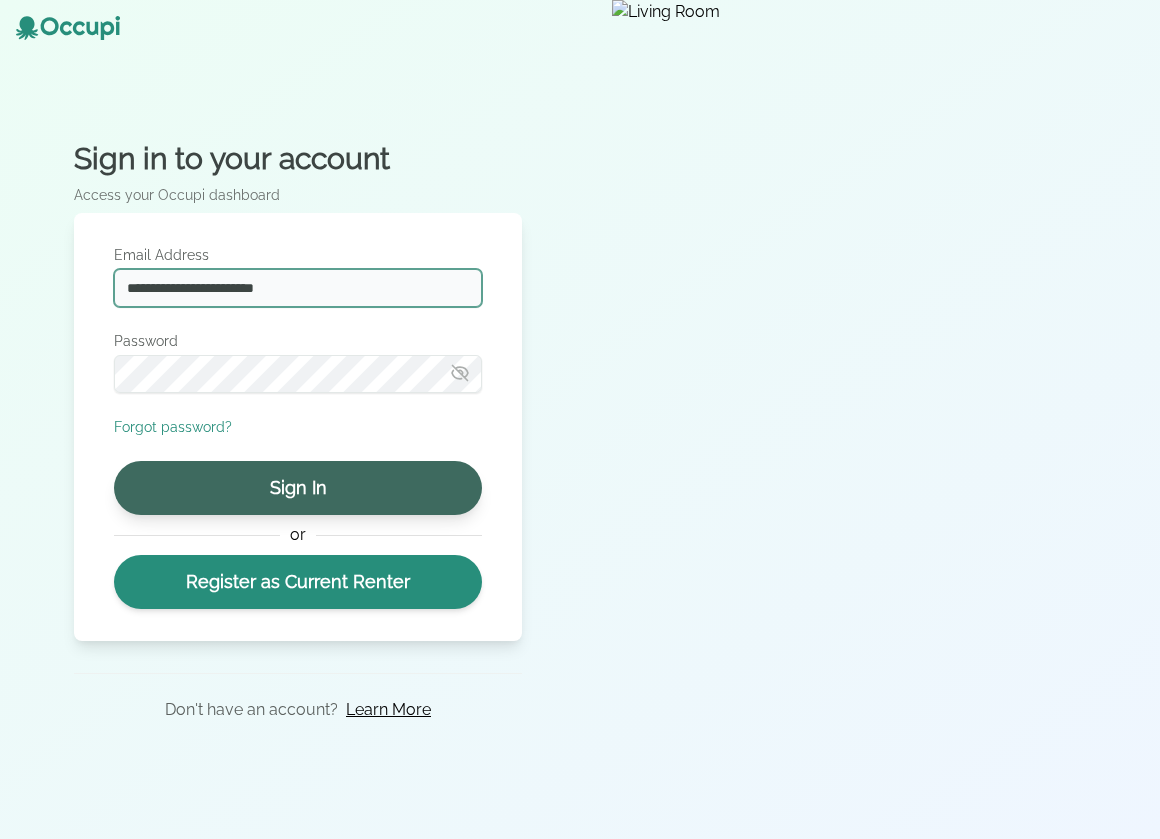 type on "**********" 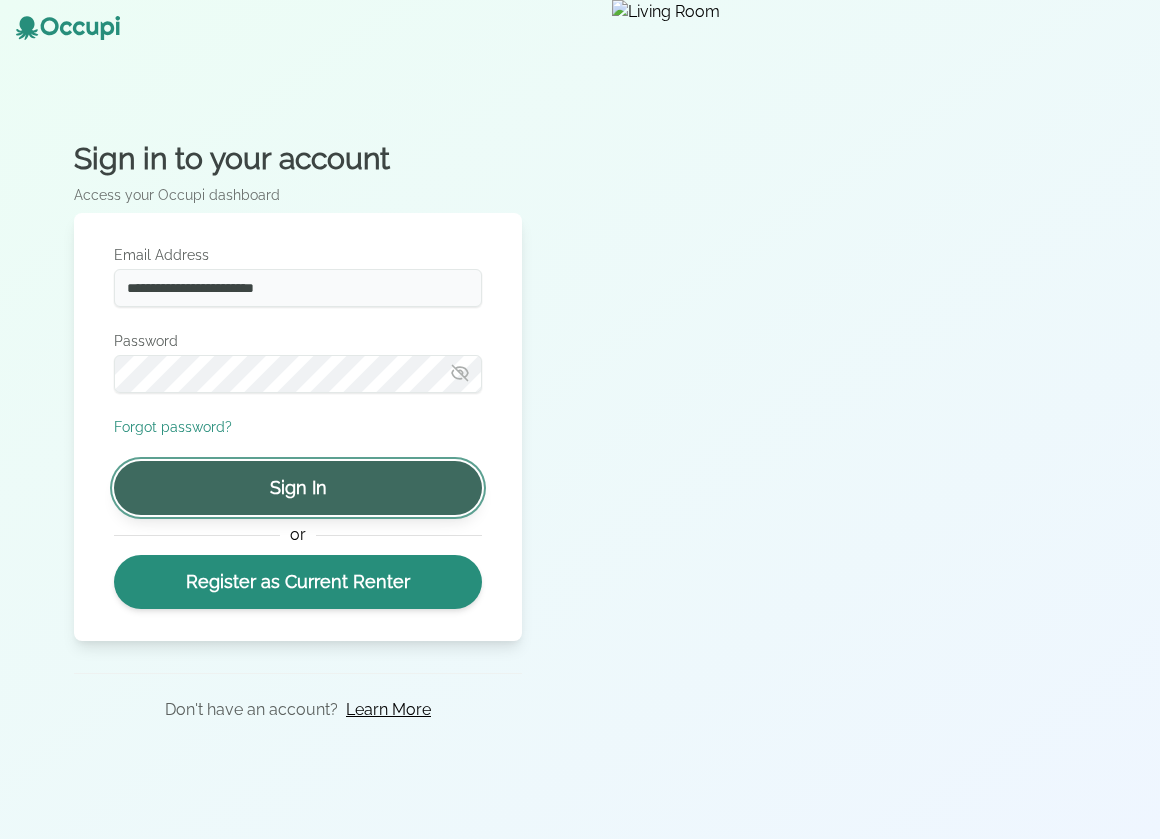 click on "Sign In" at bounding box center (298, 488) 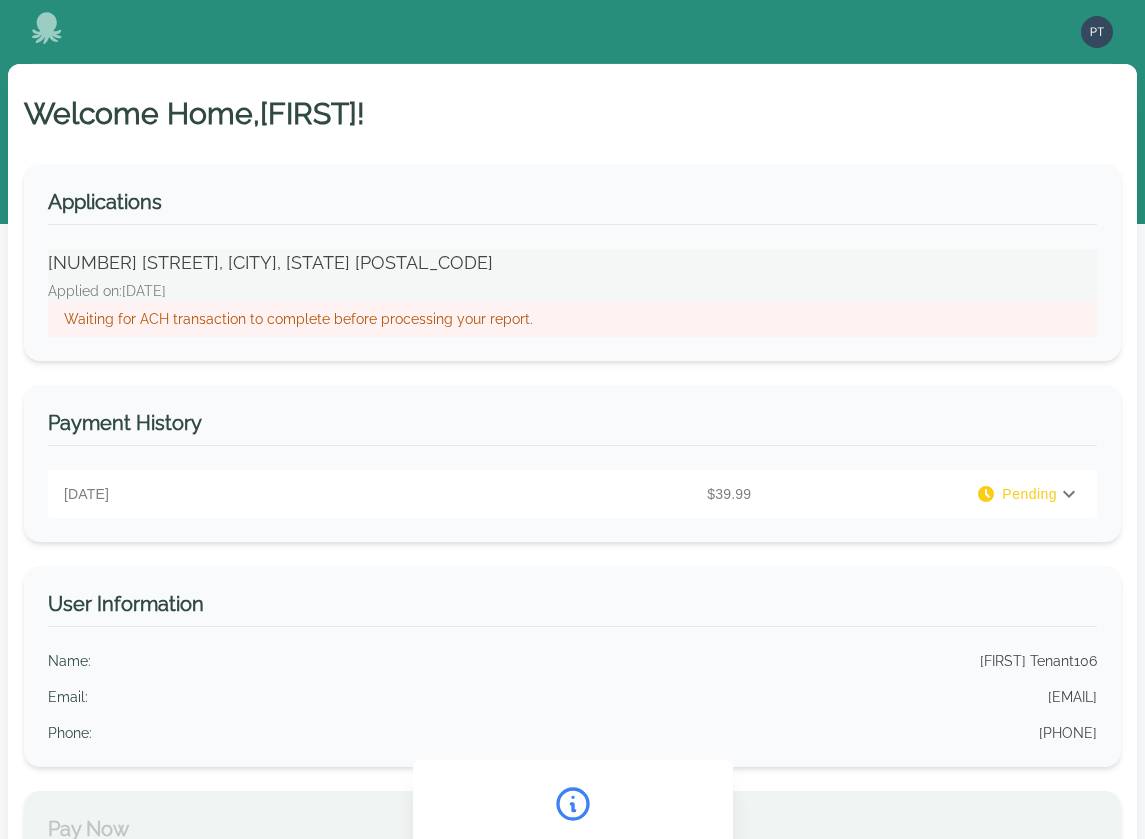 click on "Waiting for ACH transaction to complete before processing your report." at bounding box center (572, 319) 